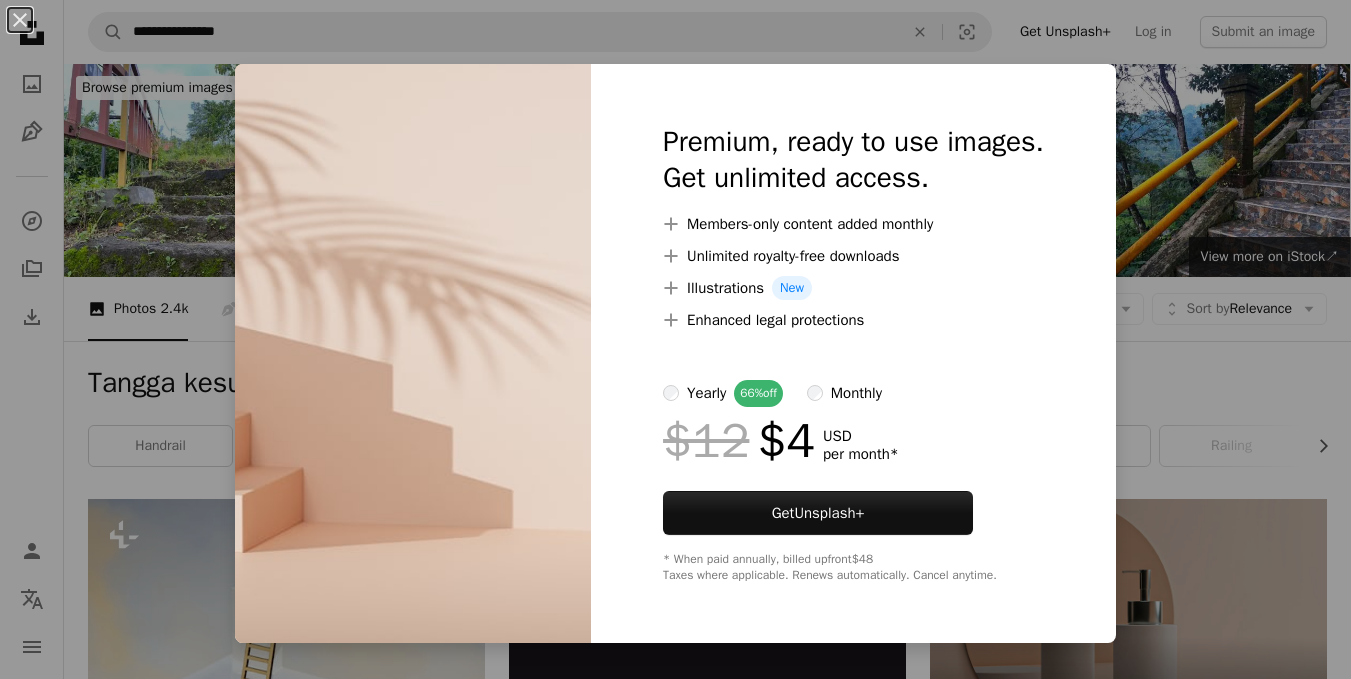 scroll, scrollTop: 2800, scrollLeft: 0, axis: vertical 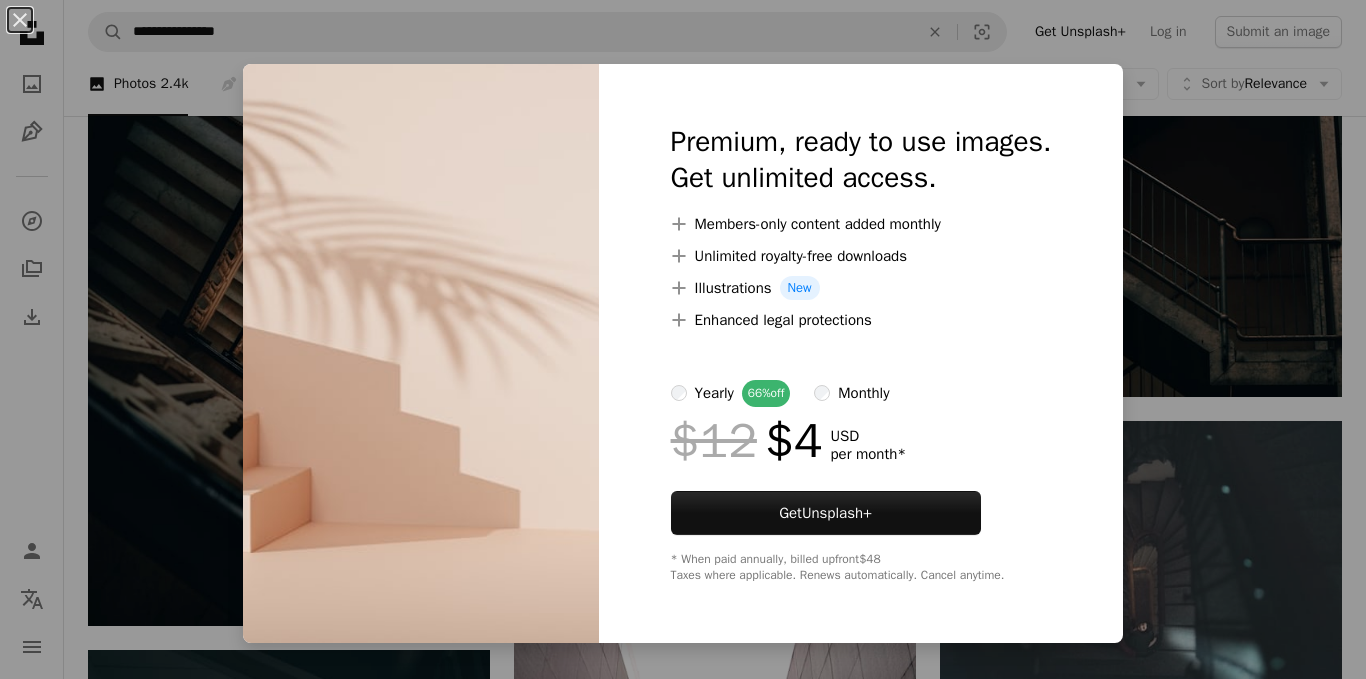 click on "An X shape Premium, ready to use images. Get unlimited access. A plus sign Members-only content added monthly A plus sign Unlimited royalty-free downloads A plus sign Illustrations  New A plus sign Enhanced legal protections yearly 66%  off monthly $12   $4 USD per month * Get  Unsplash+ * When paid annually, billed upfront  $48 Taxes where applicable. Renews automatically. Cancel anytime." at bounding box center (683, 339) 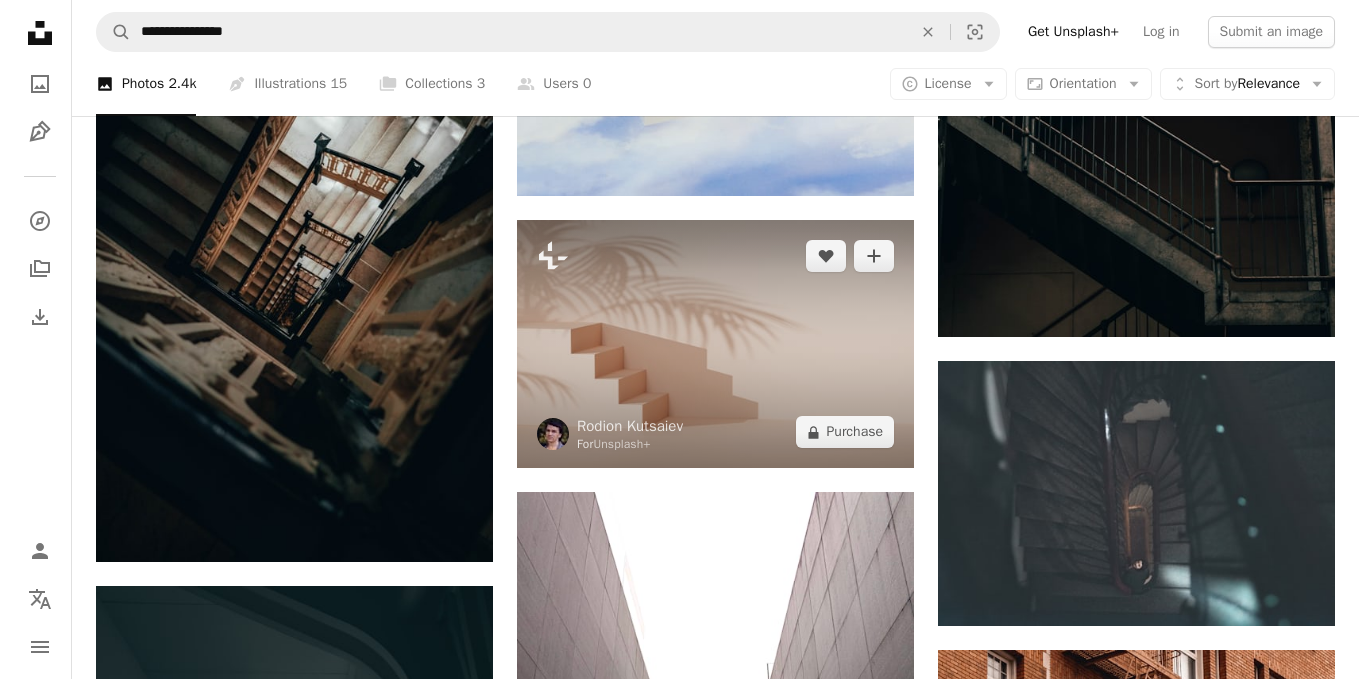 scroll, scrollTop: 2800, scrollLeft: 0, axis: vertical 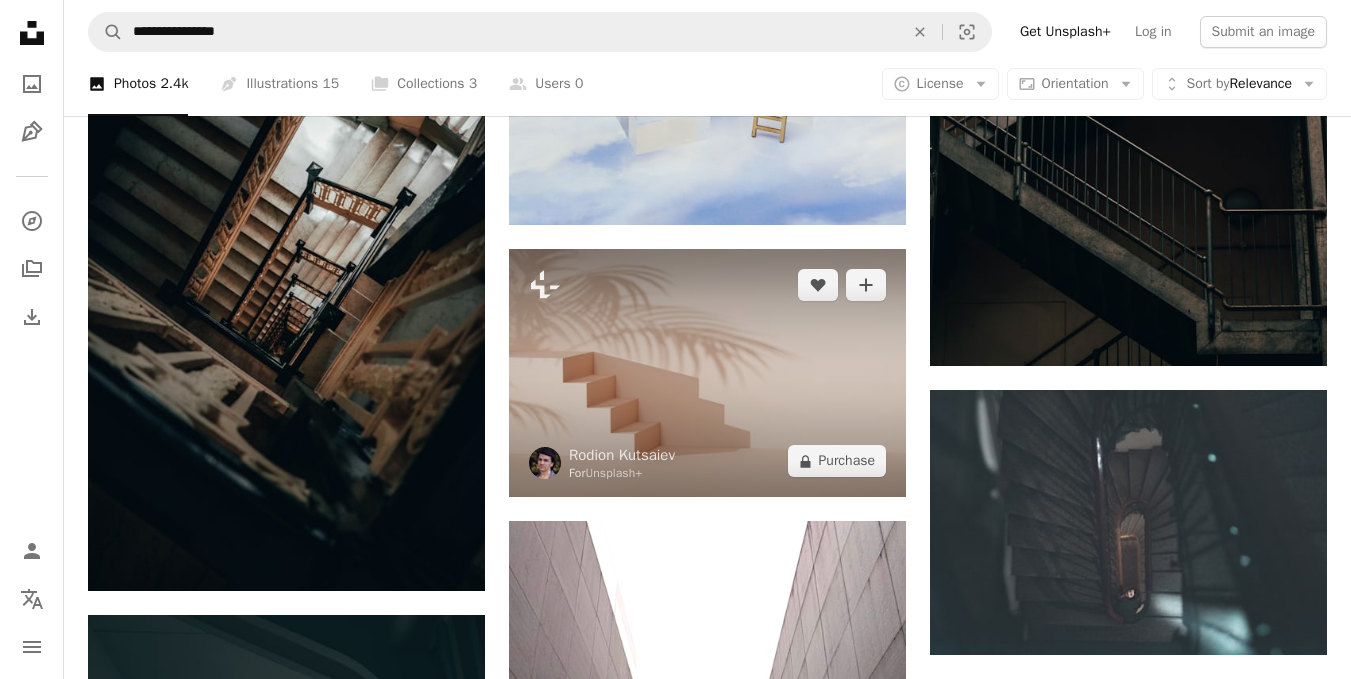 click at bounding box center (707, 373) 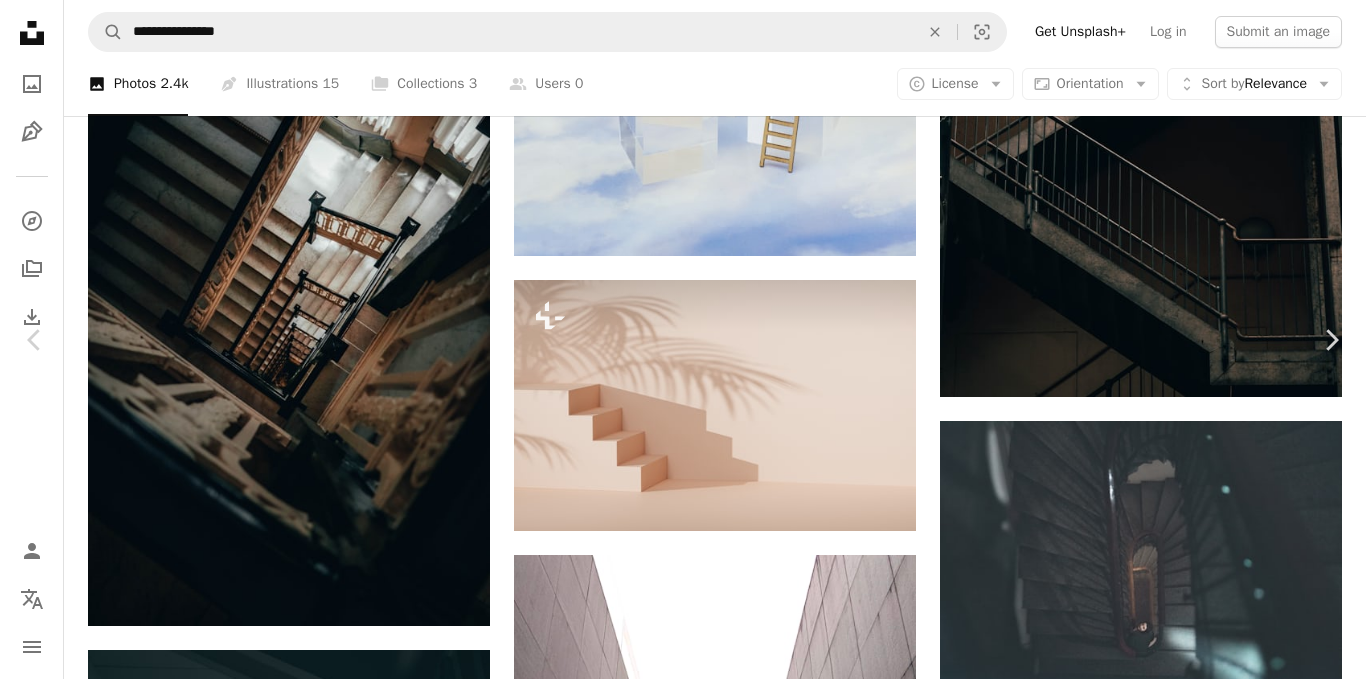 scroll, scrollTop: 2500, scrollLeft: 0, axis: vertical 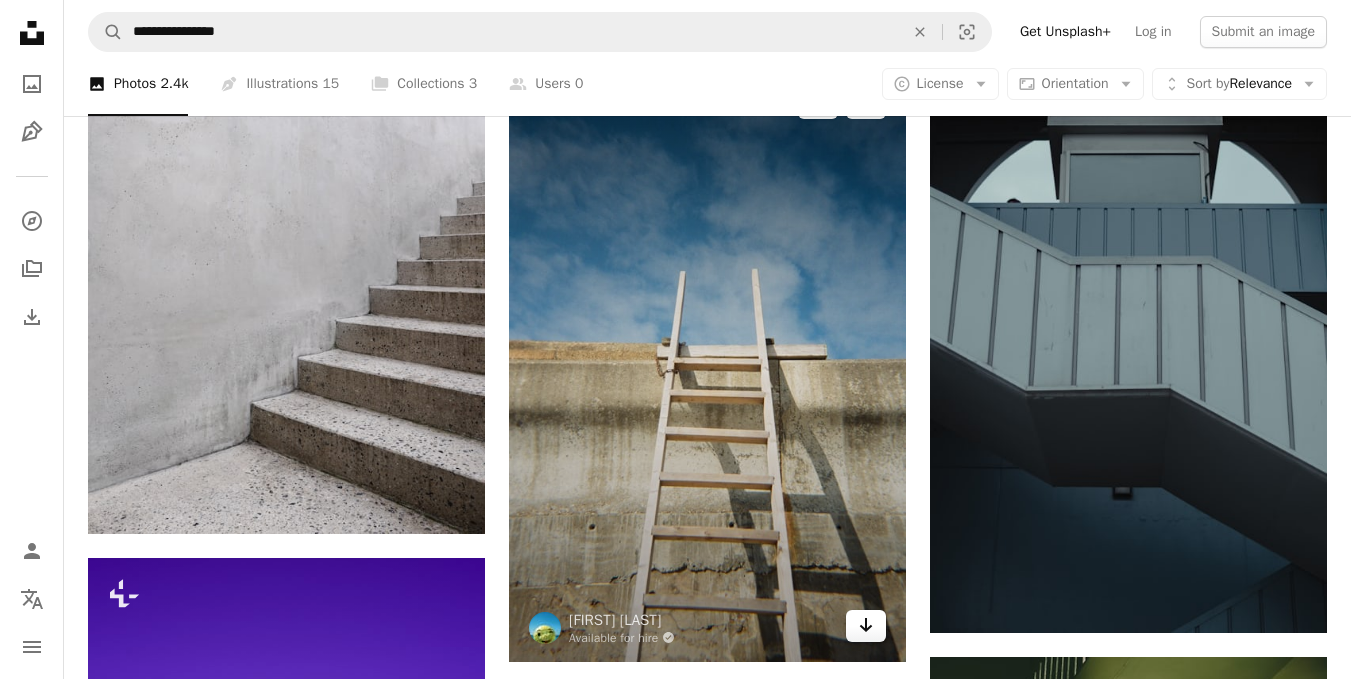 click 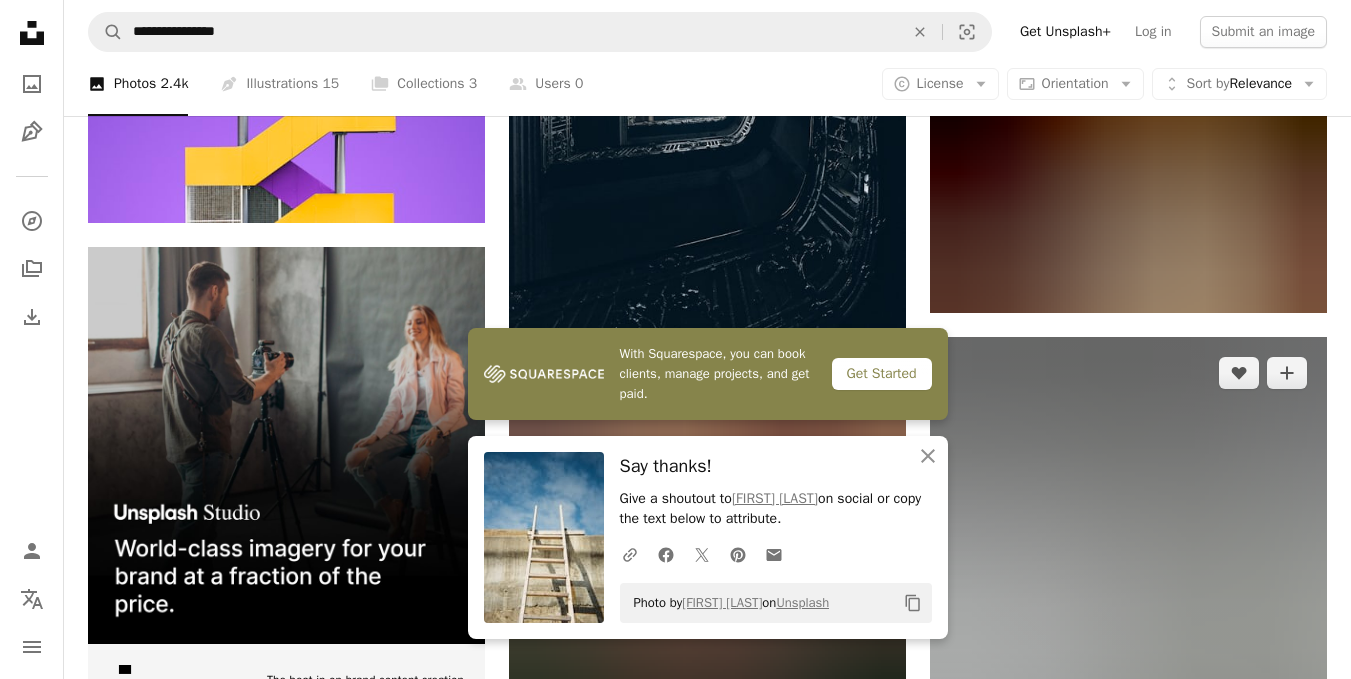 scroll, scrollTop: 5600, scrollLeft: 0, axis: vertical 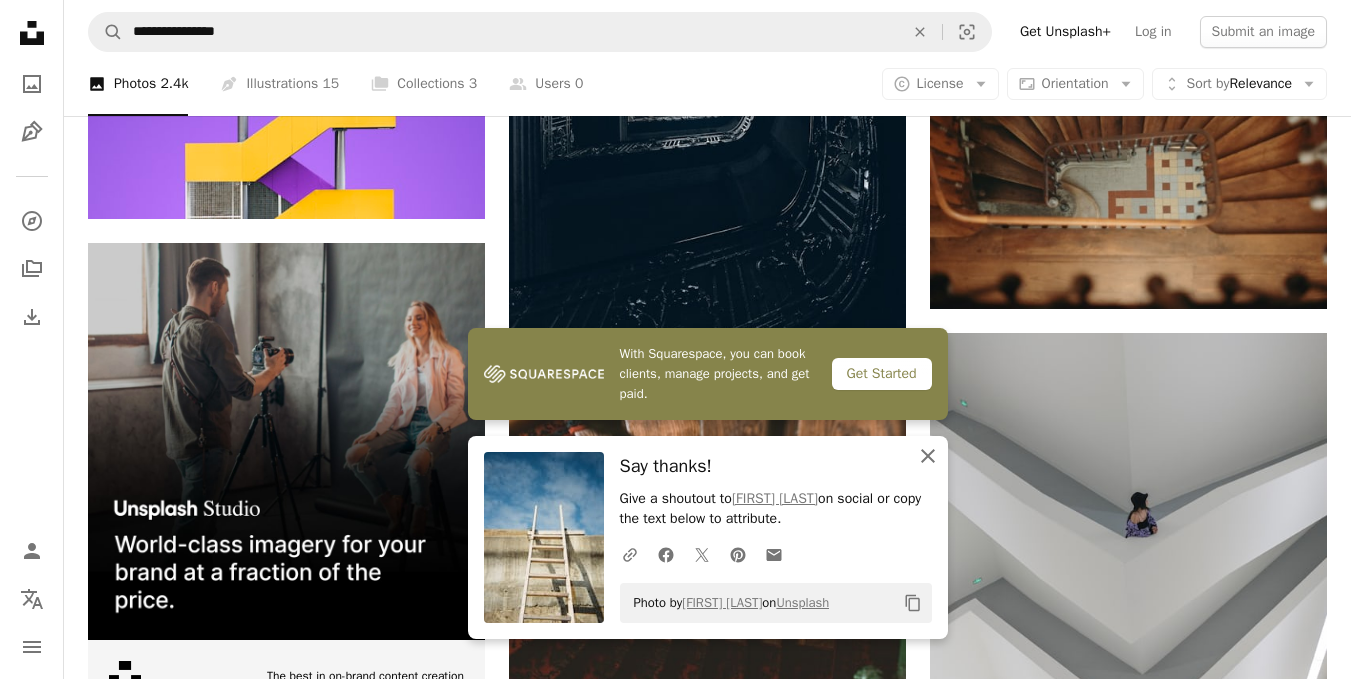 click on "An X shape" 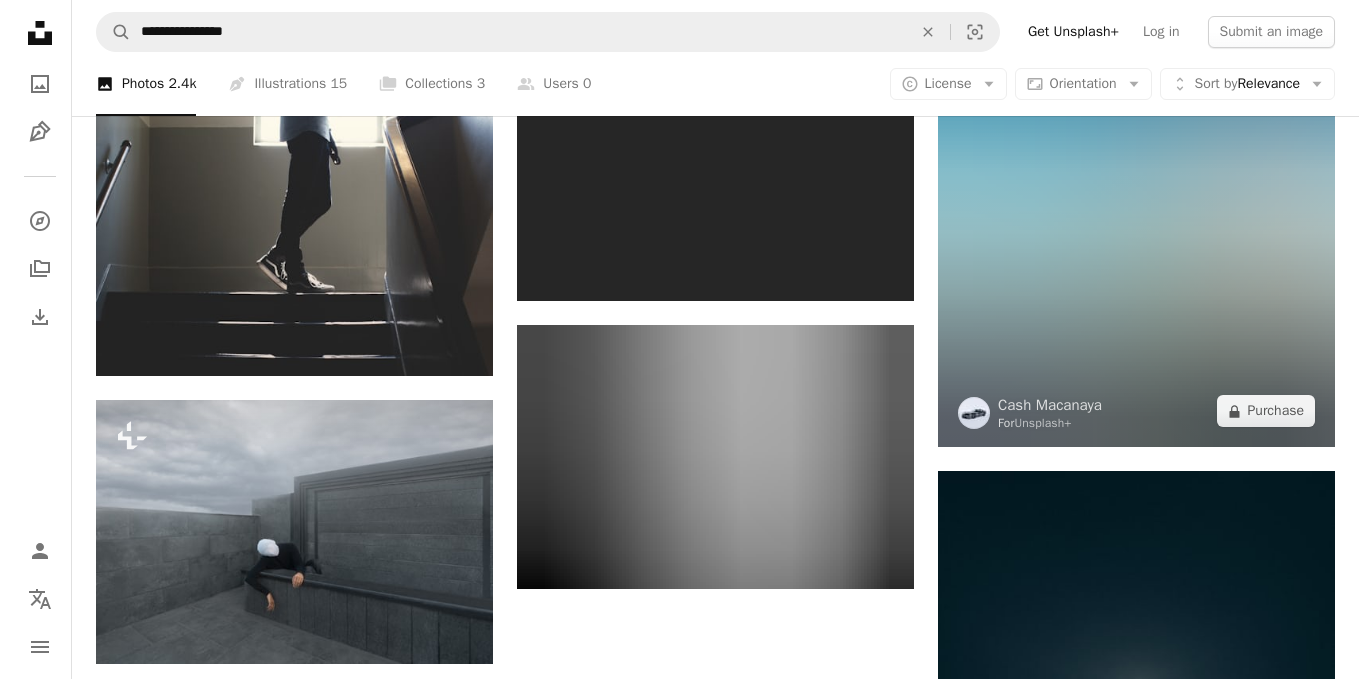 scroll, scrollTop: 6600, scrollLeft: 0, axis: vertical 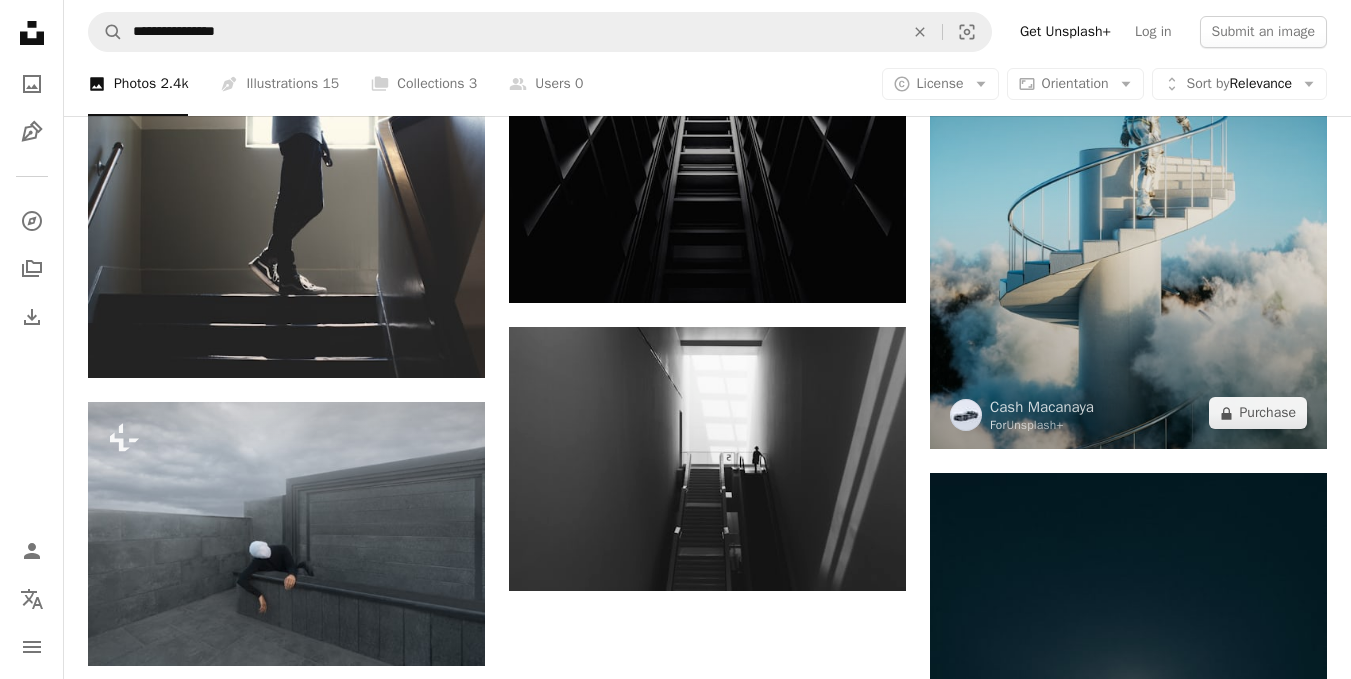 click at bounding box center [1128, 201] 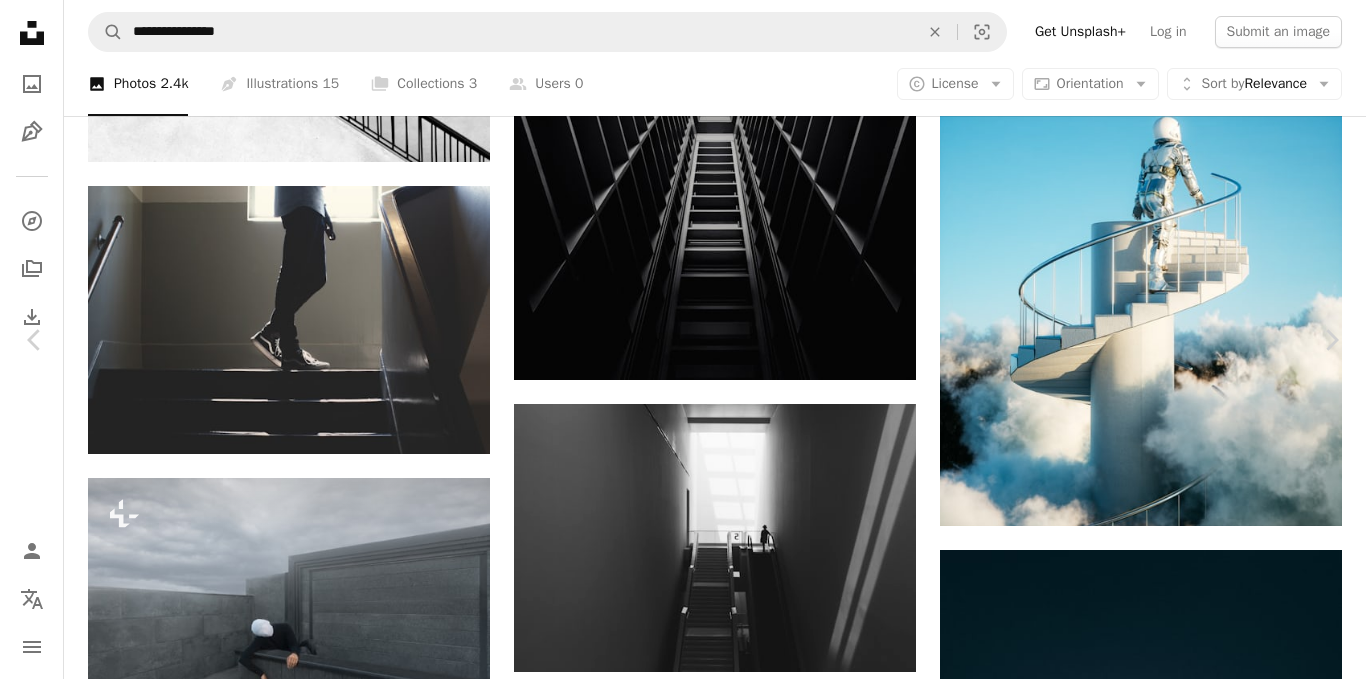 scroll, scrollTop: 7260, scrollLeft: 0, axis: vertical 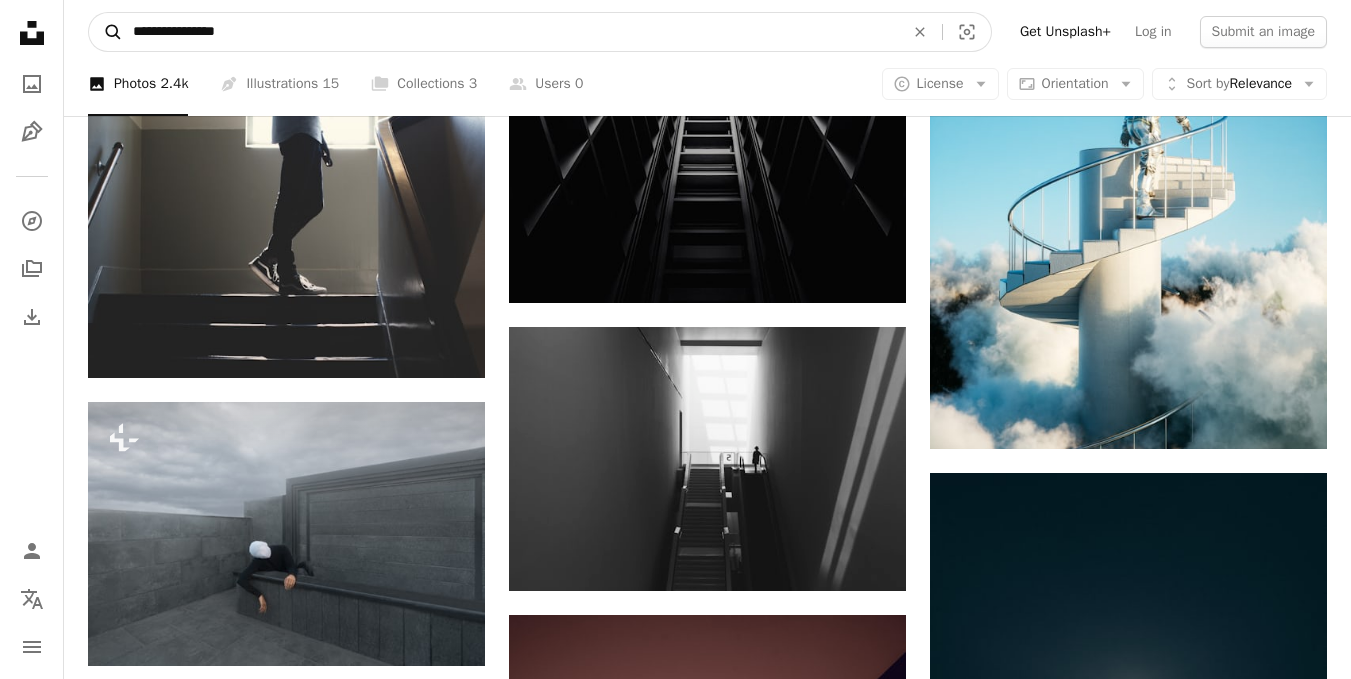 drag, startPoint x: 247, startPoint y: 42, endPoint x: 118, endPoint y: 41, distance: 129.00388 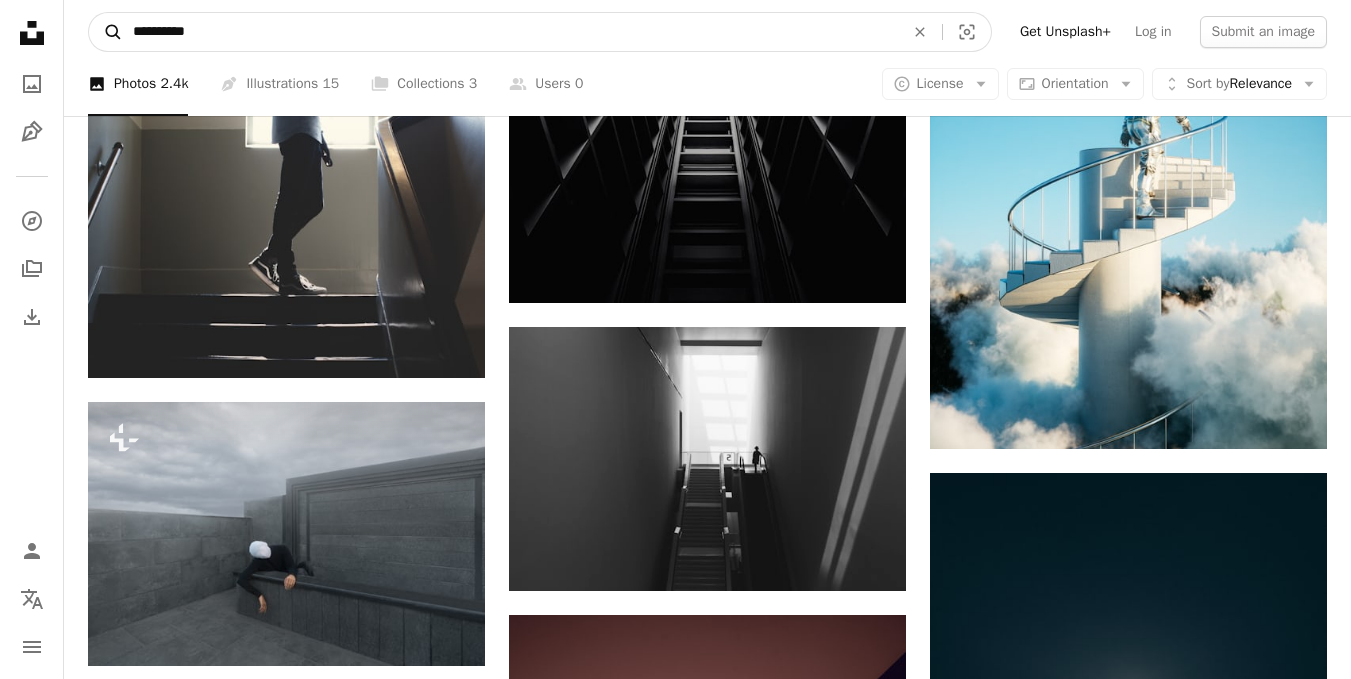 type on "**********" 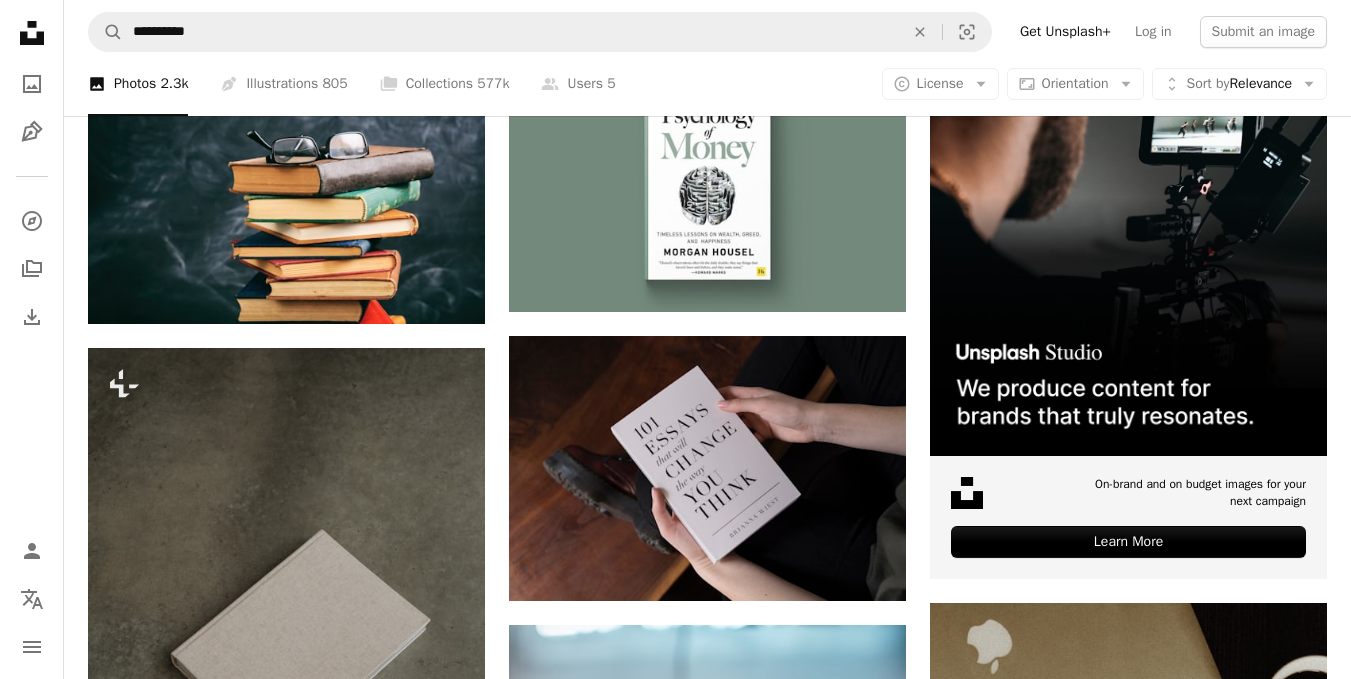 scroll, scrollTop: 0, scrollLeft: 0, axis: both 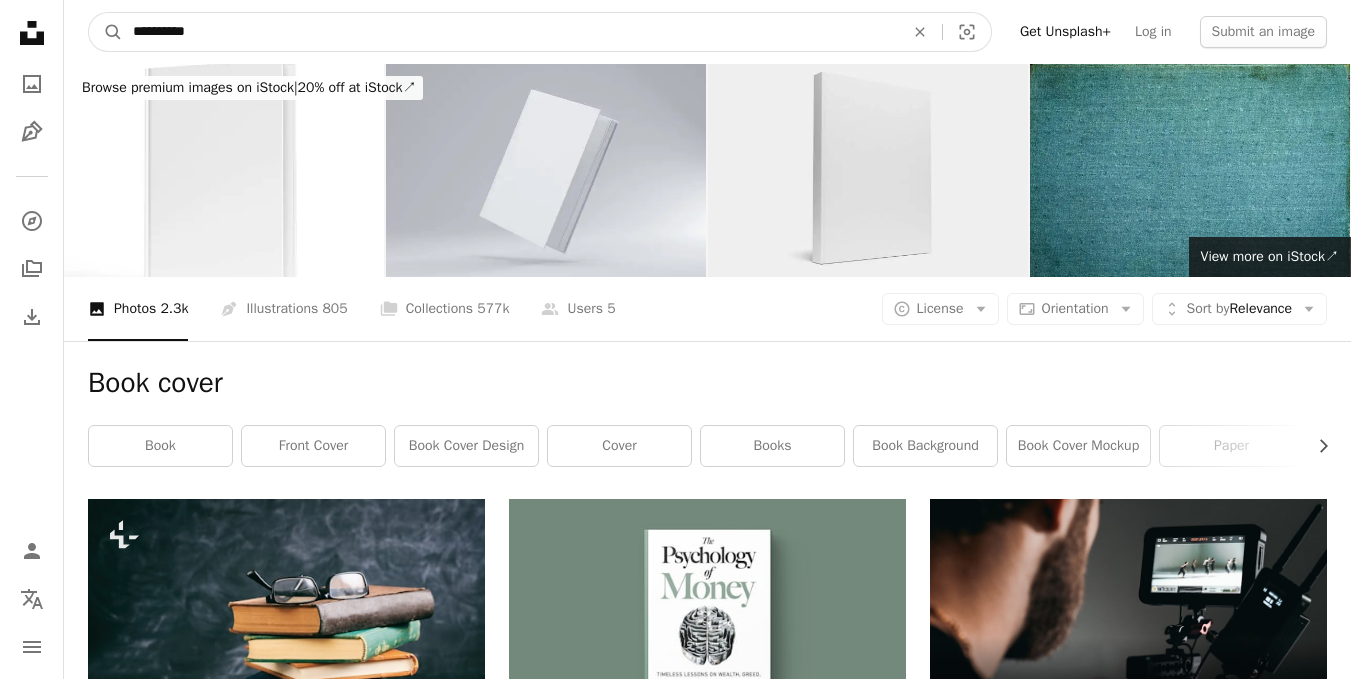 click on "**********" at bounding box center (510, 32) 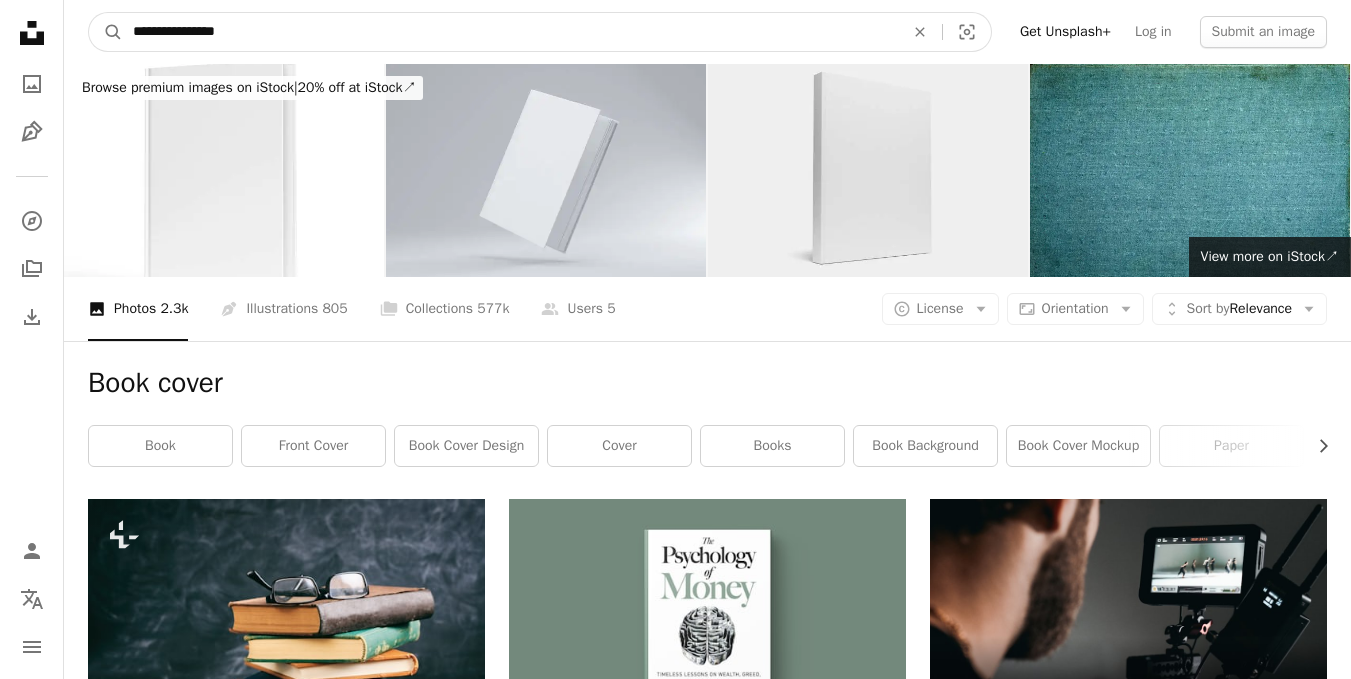 type on "**********" 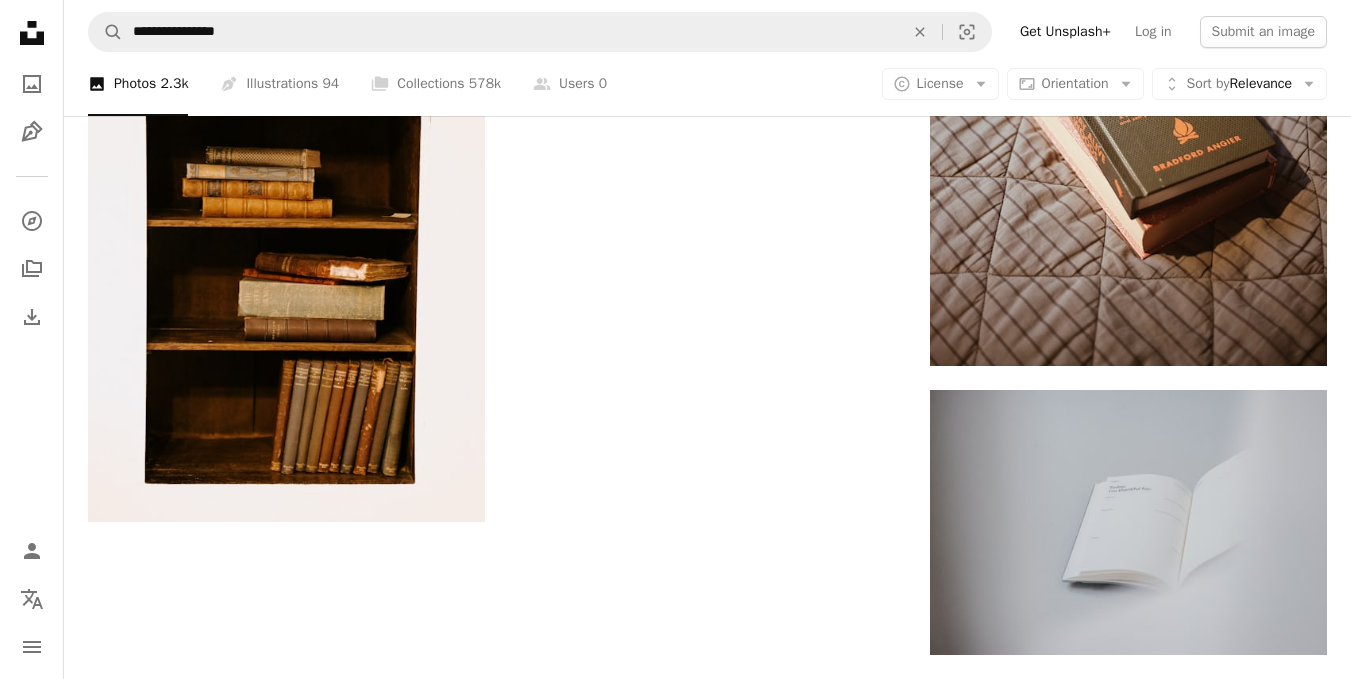 scroll, scrollTop: 3700, scrollLeft: 0, axis: vertical 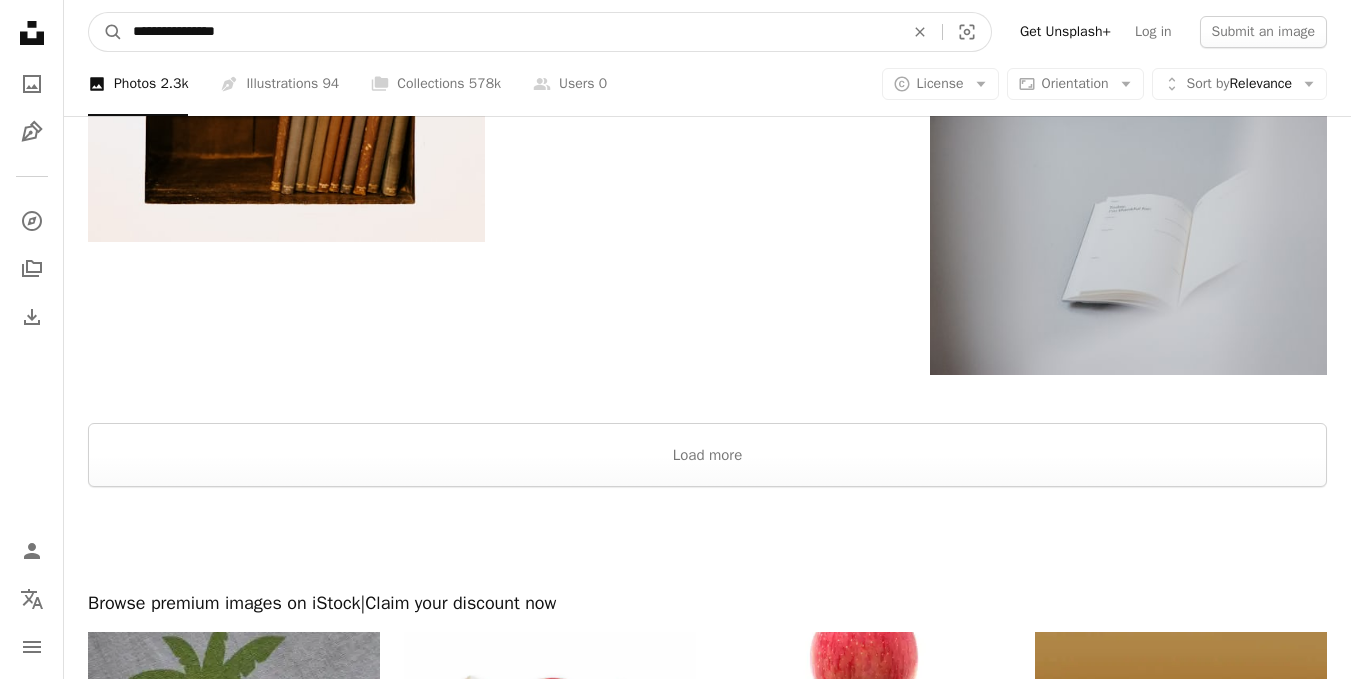 click on "**********" at bounding box center [510, 32] 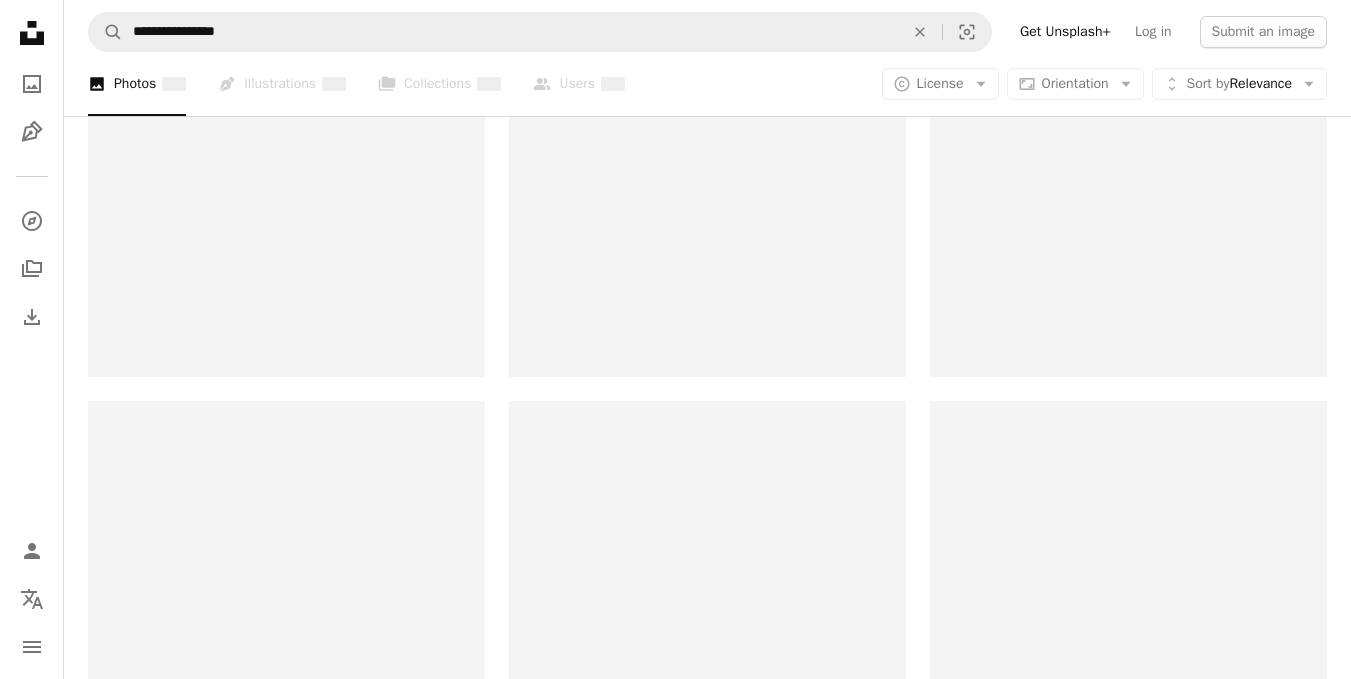 scroll, scrollTop: 0, scrollLeft: 0, axis: both 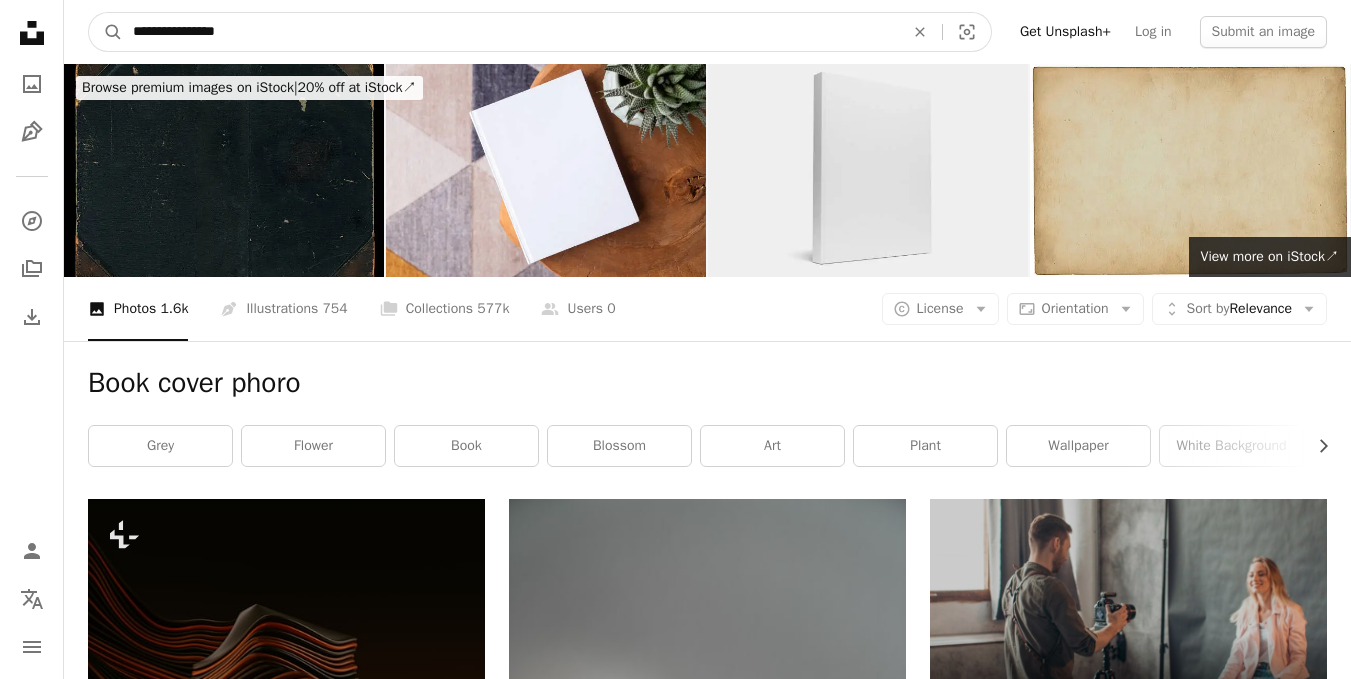 click on "**********" at bounding box center [510, 32] 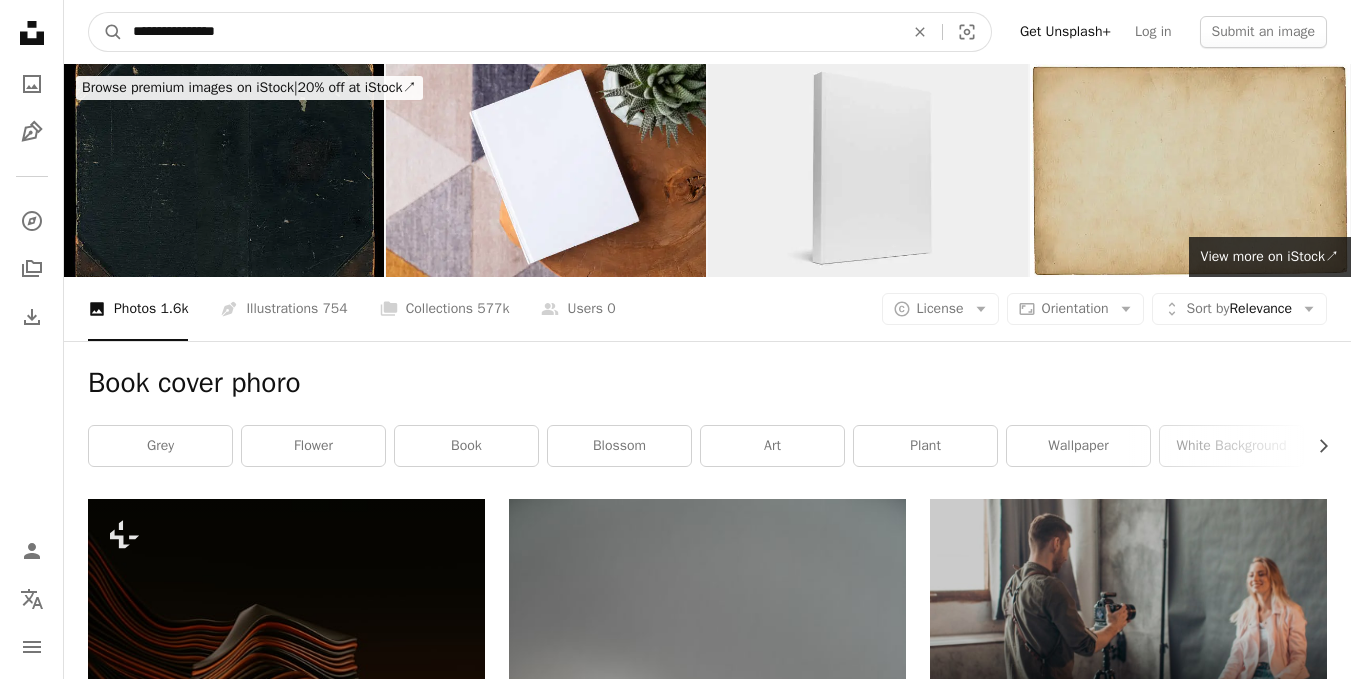 type on "**********" 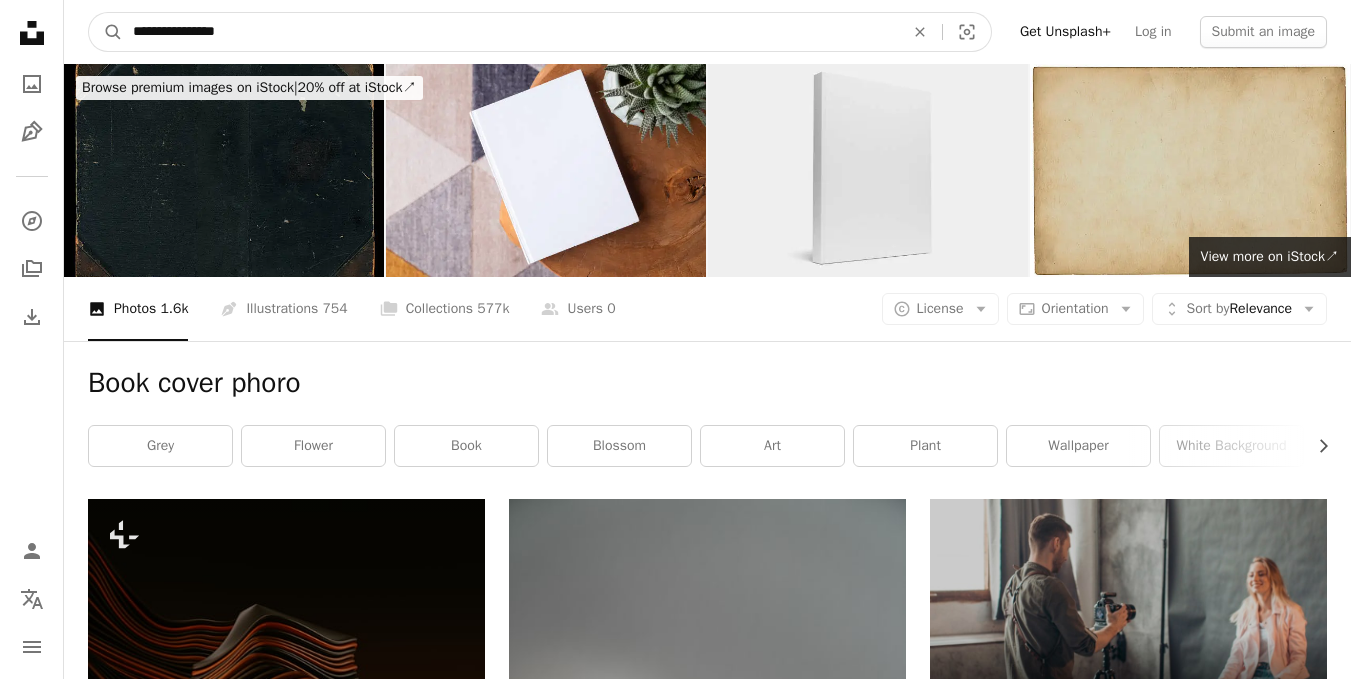click on "A magnifying glass" at bounding box center (106, 32) 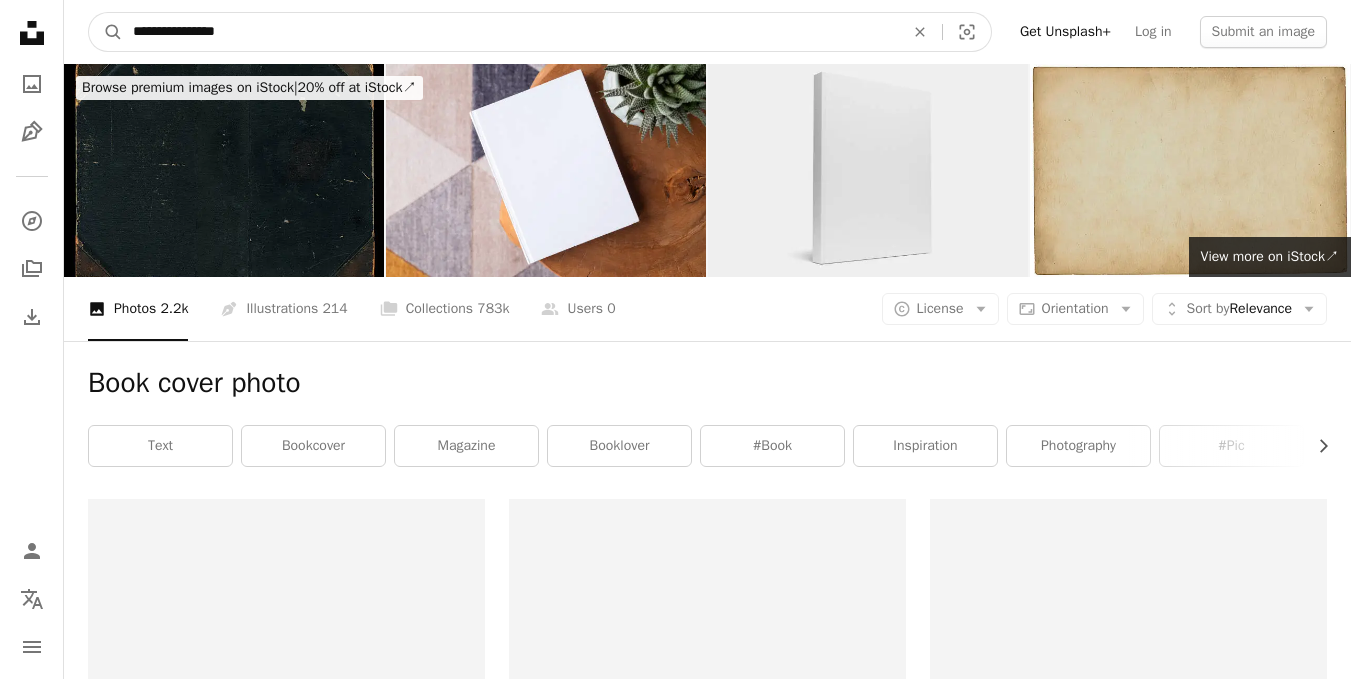 click on "**********" at bounding box center (510, 32) 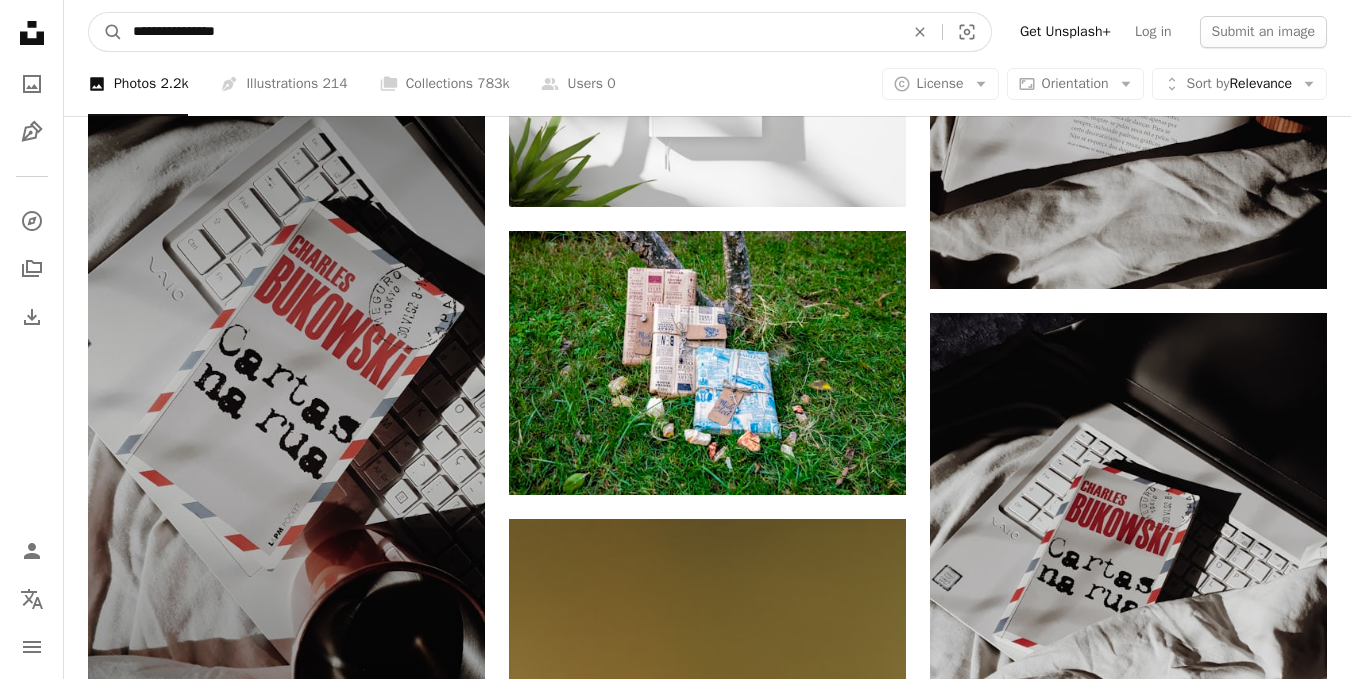 scroll, scrollTop: 1800, scrollLeft: 0, axis: vertical 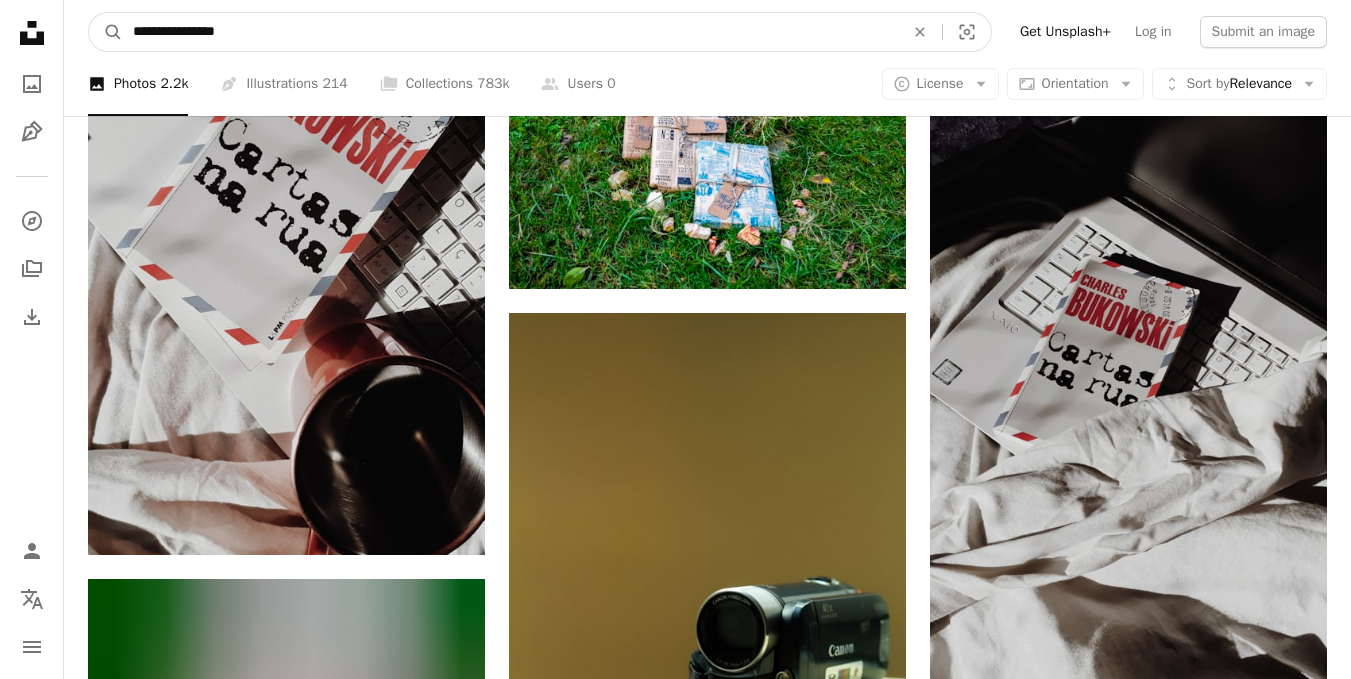 drag, startPoint x: 278, startPoint y: 40, endPoint x: 207, endPoint y: 32, distance: 71.44928 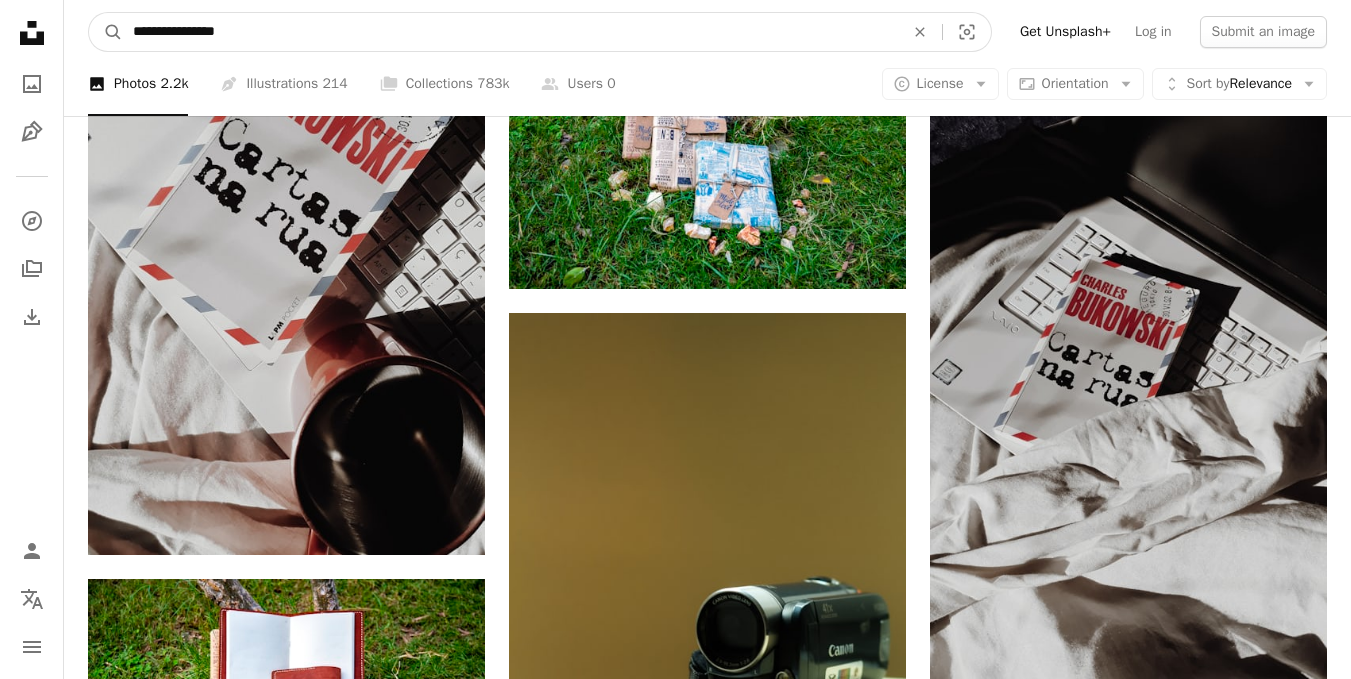 click on "**********" at bounding box center (510, 32) 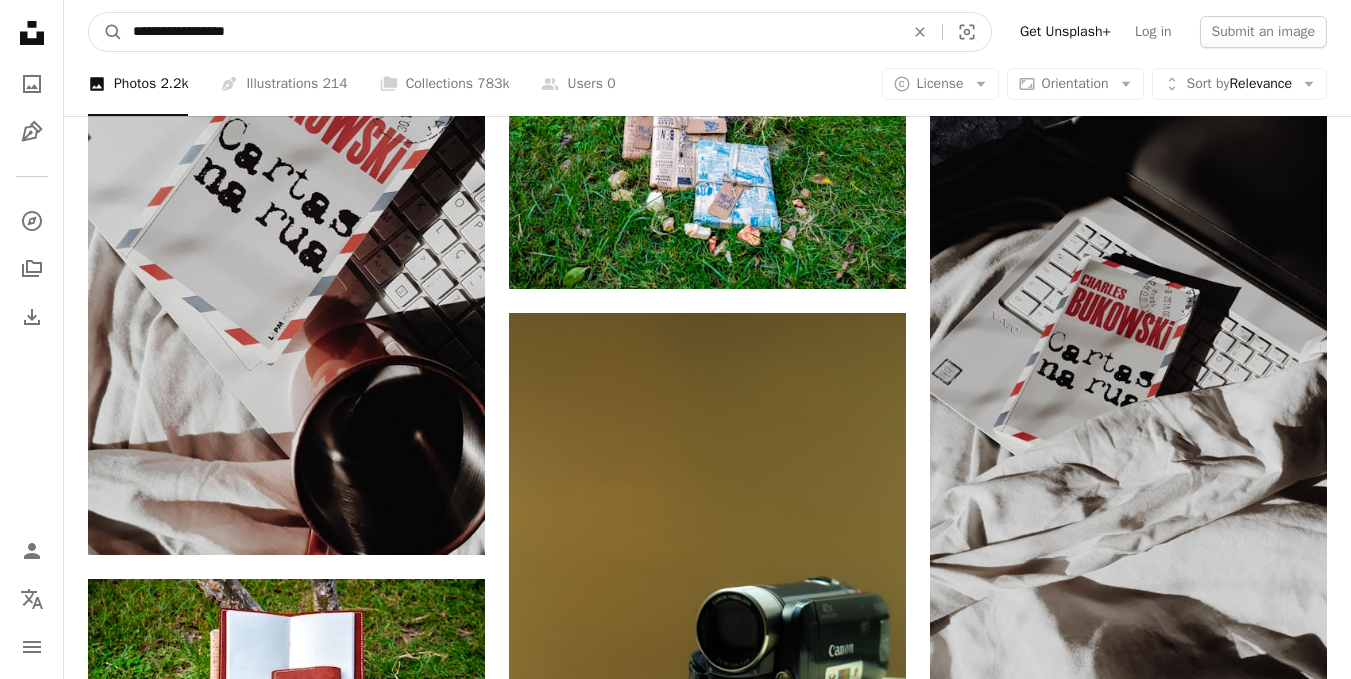 type on "**********" 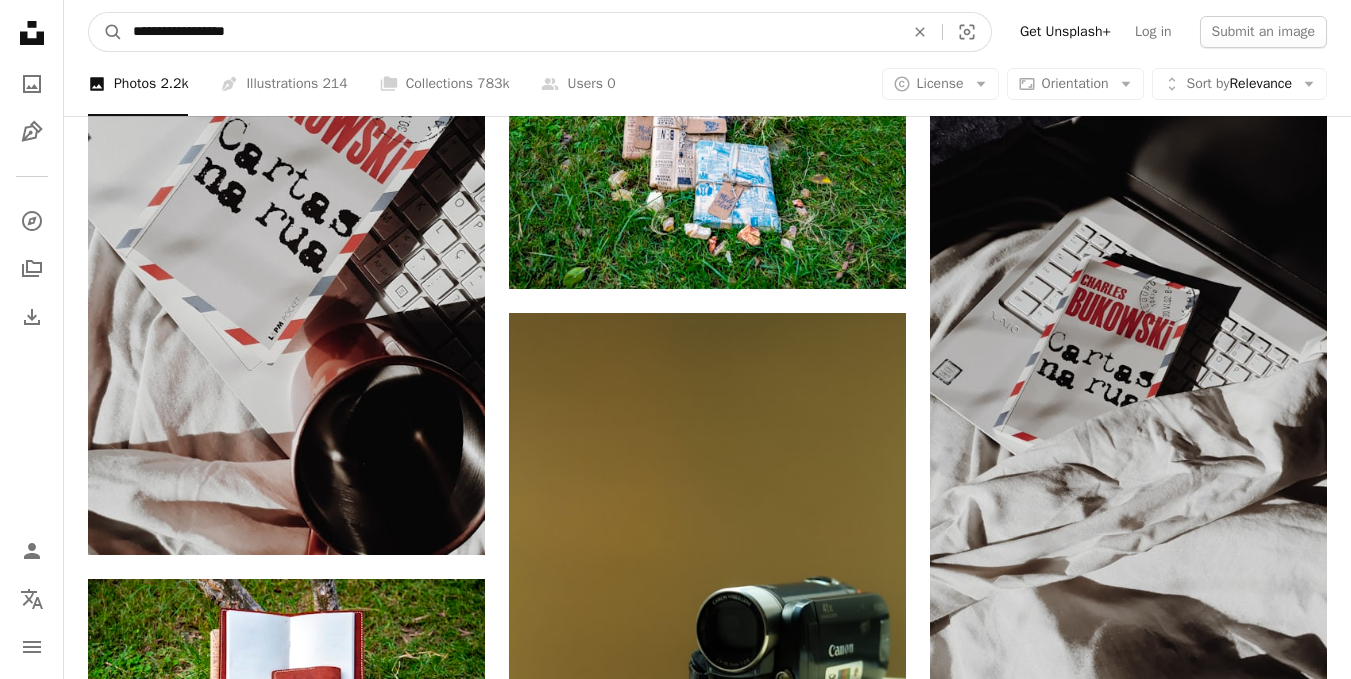 click on "A magnifying glass" at bounding box center (106, 32) 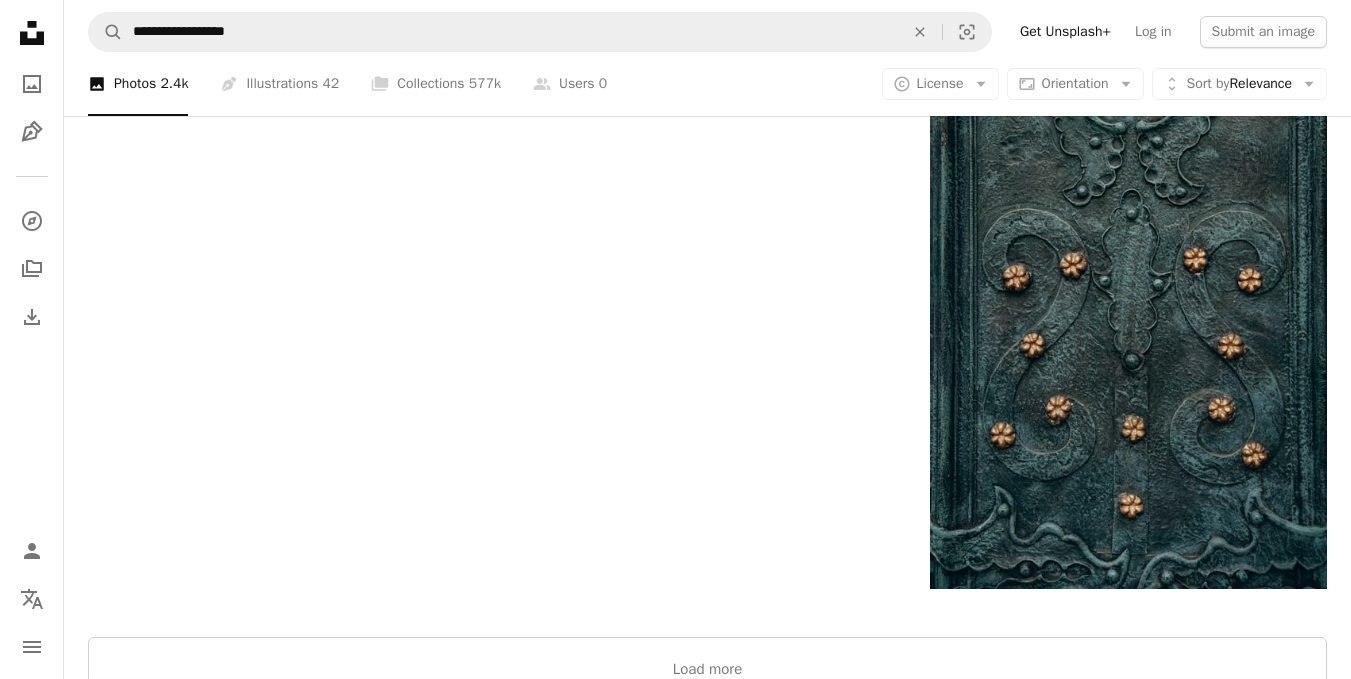 scroll, scrollTop: 3700, scrollLeft: 0, axis: vertical 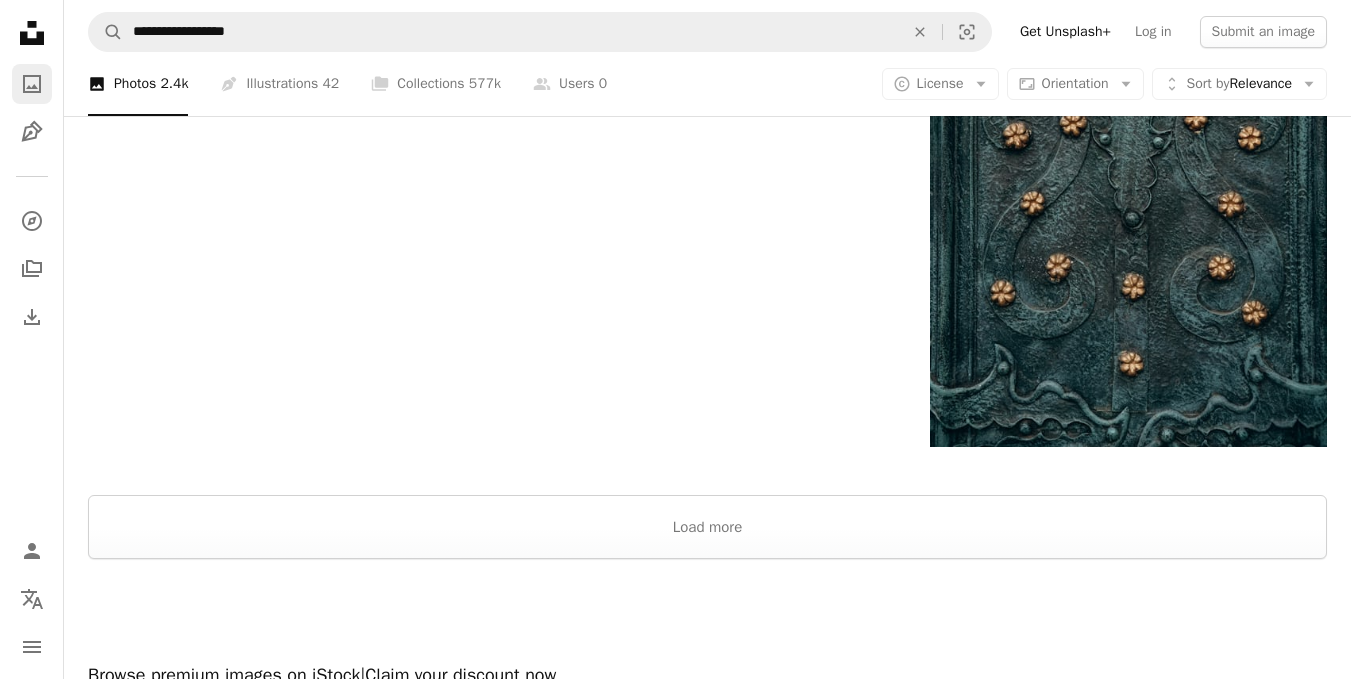 click on "A photo" 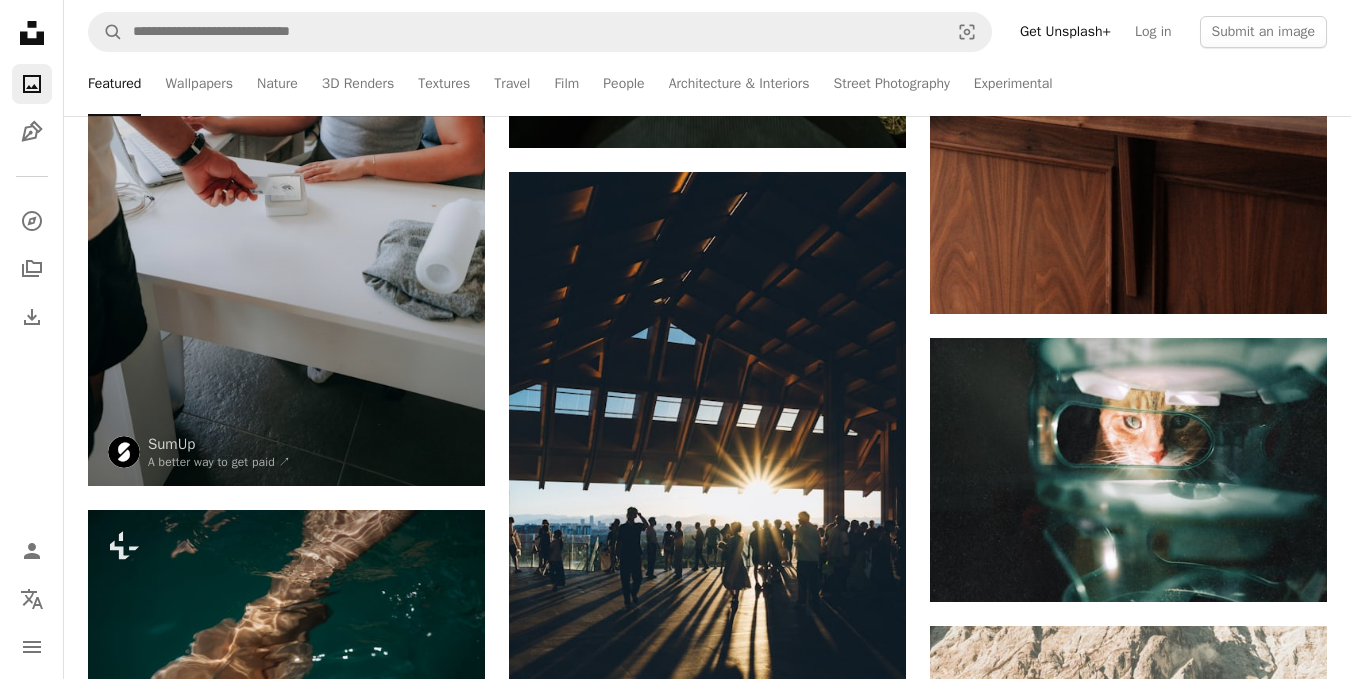 scroll, scrollTop: 0, scrollLeft: 0, axis: both 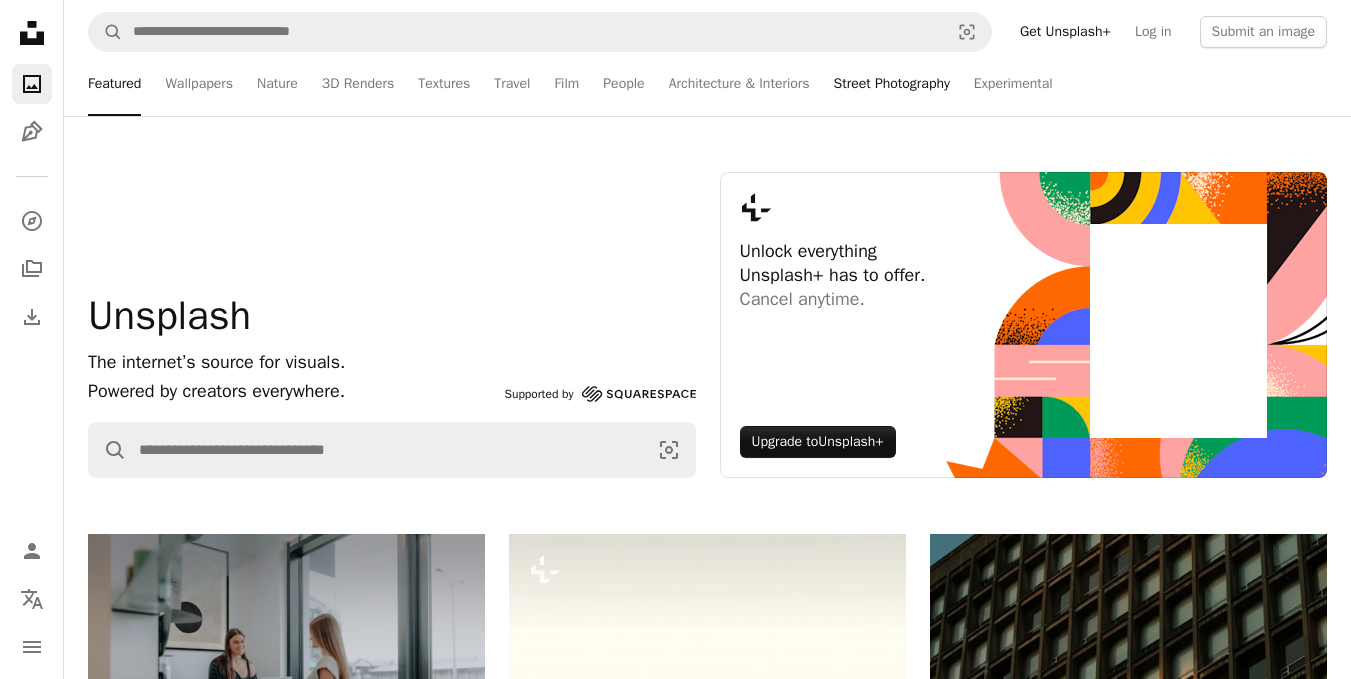 click on "Street Photography" at bounding box center (892, 84) 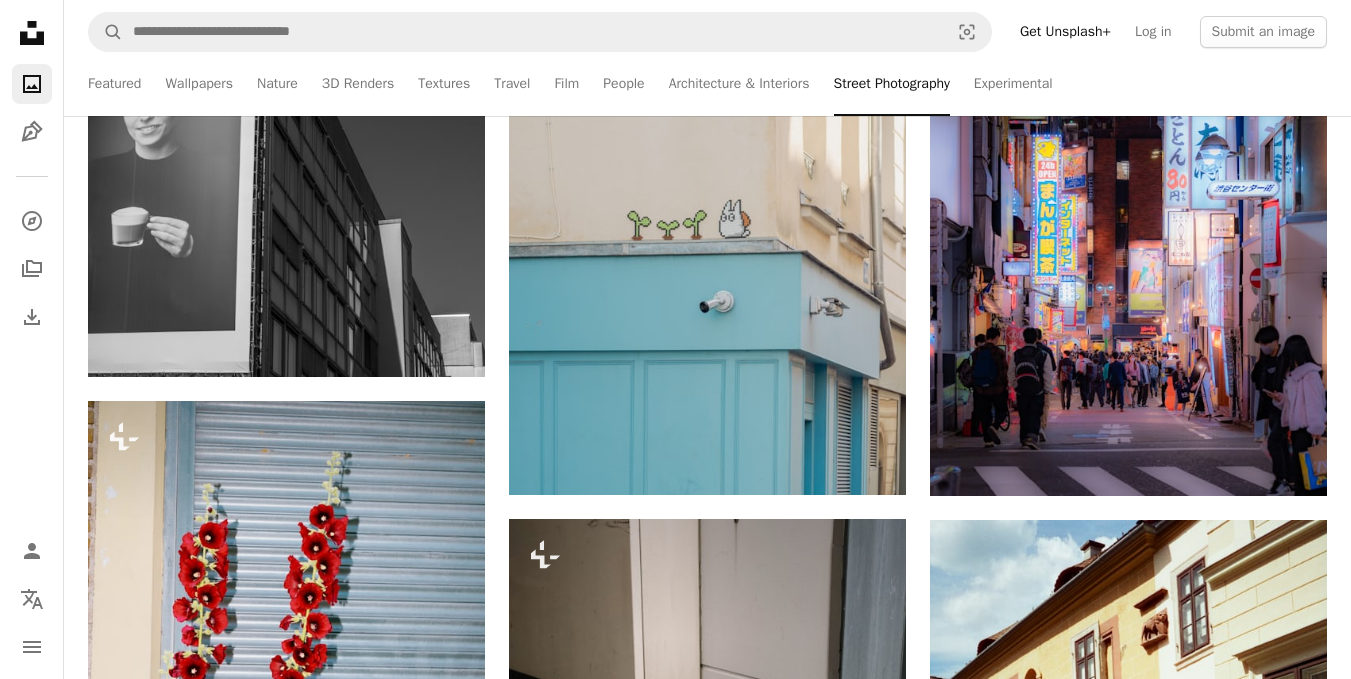 scroll, scrollTop: 1400, scrollLeft: 0, axis: vertical 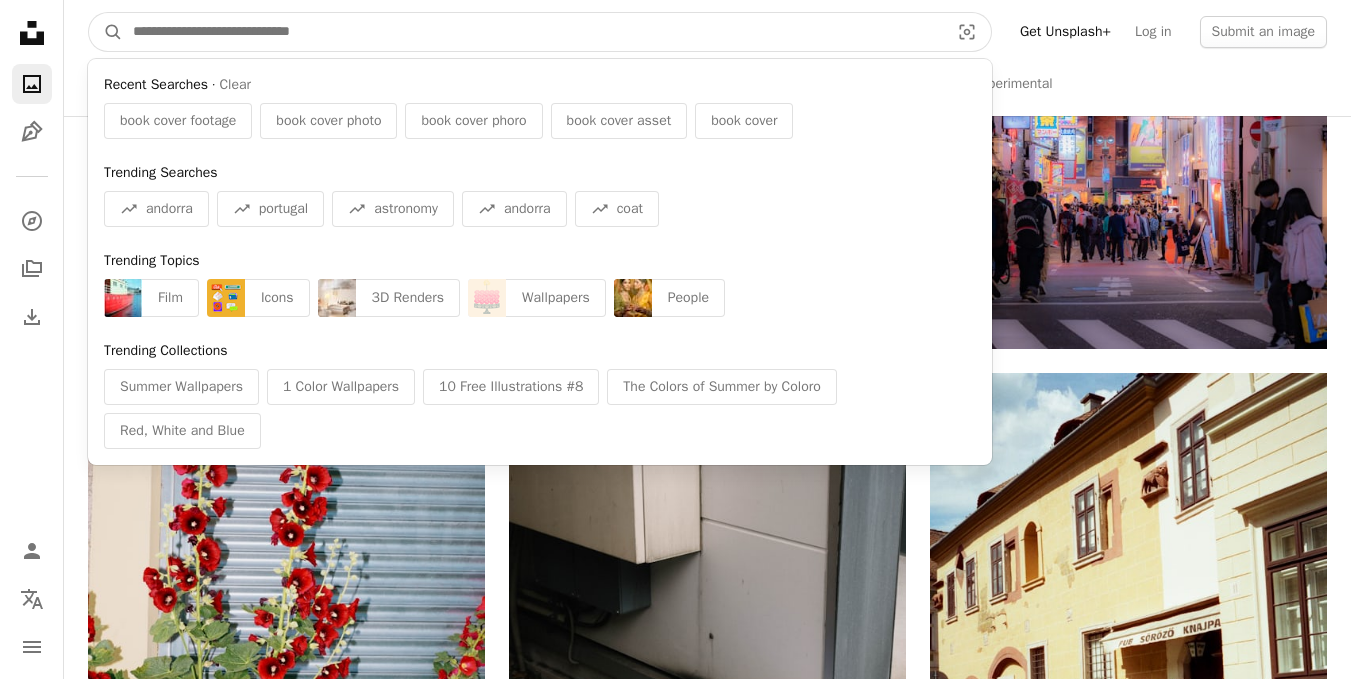 click at bounding box center [533, 32] 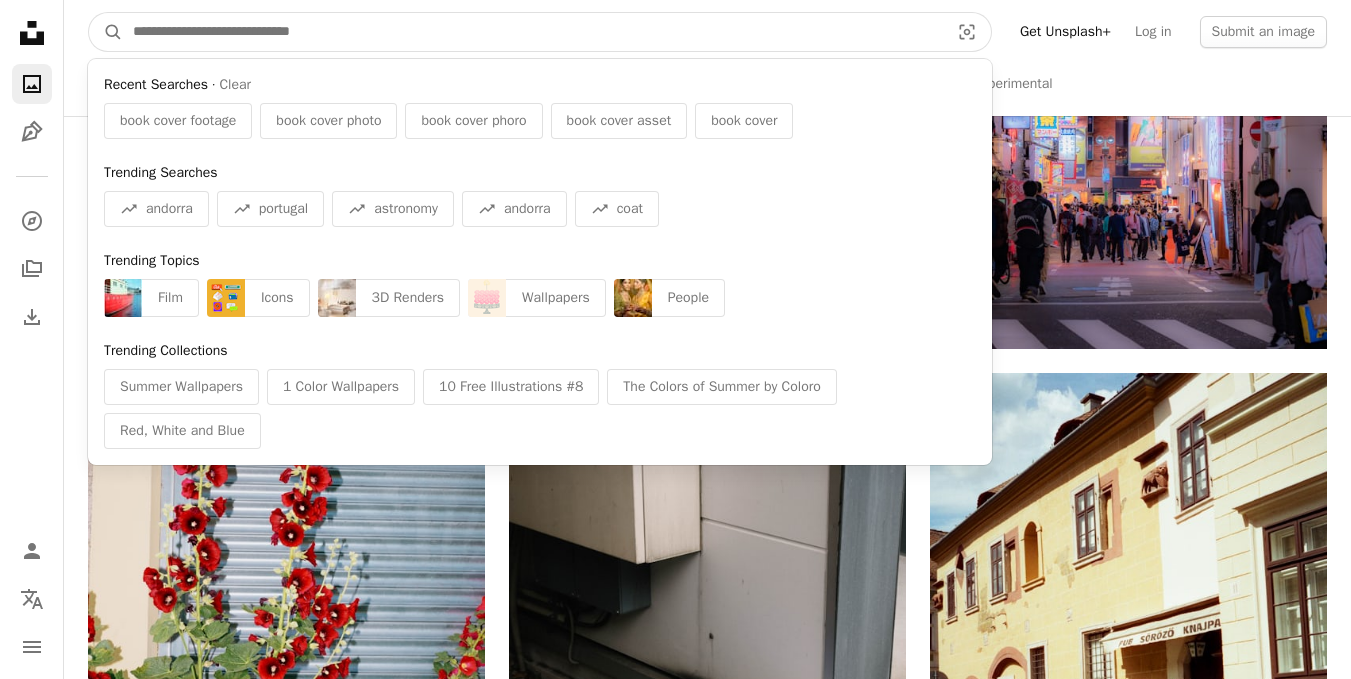 paste on "****" 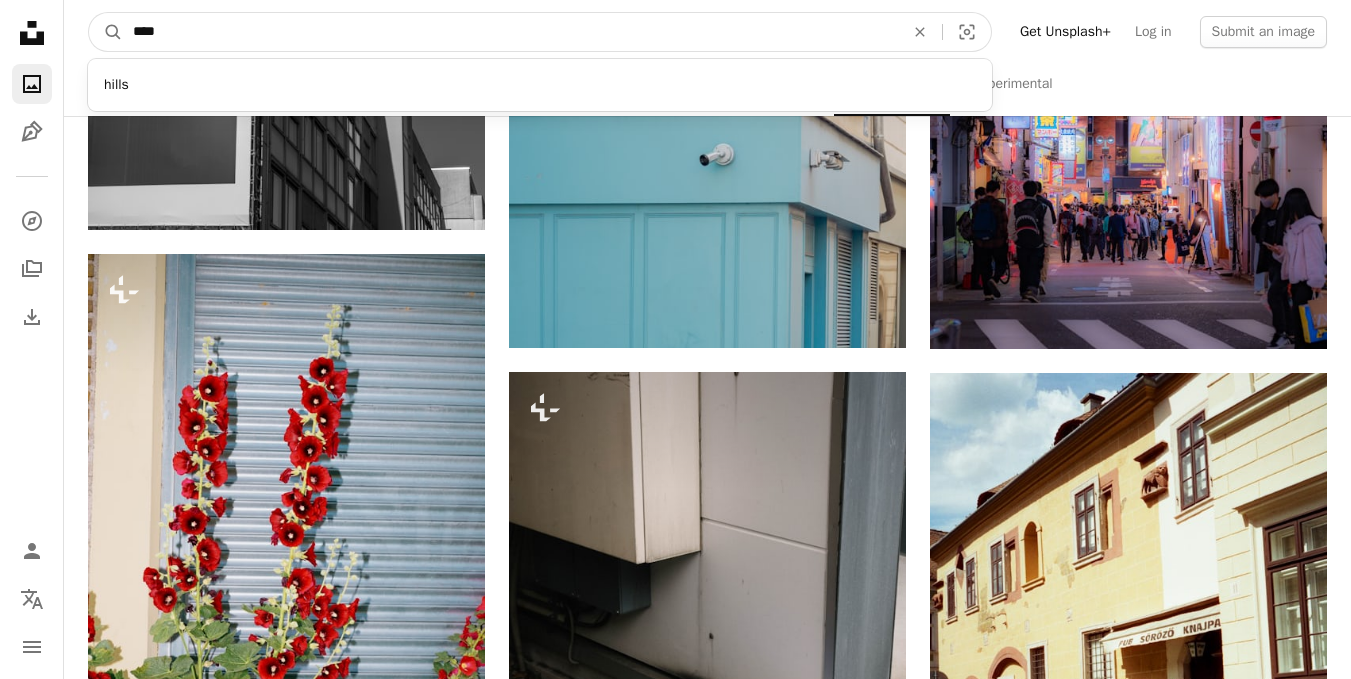 type on "****" 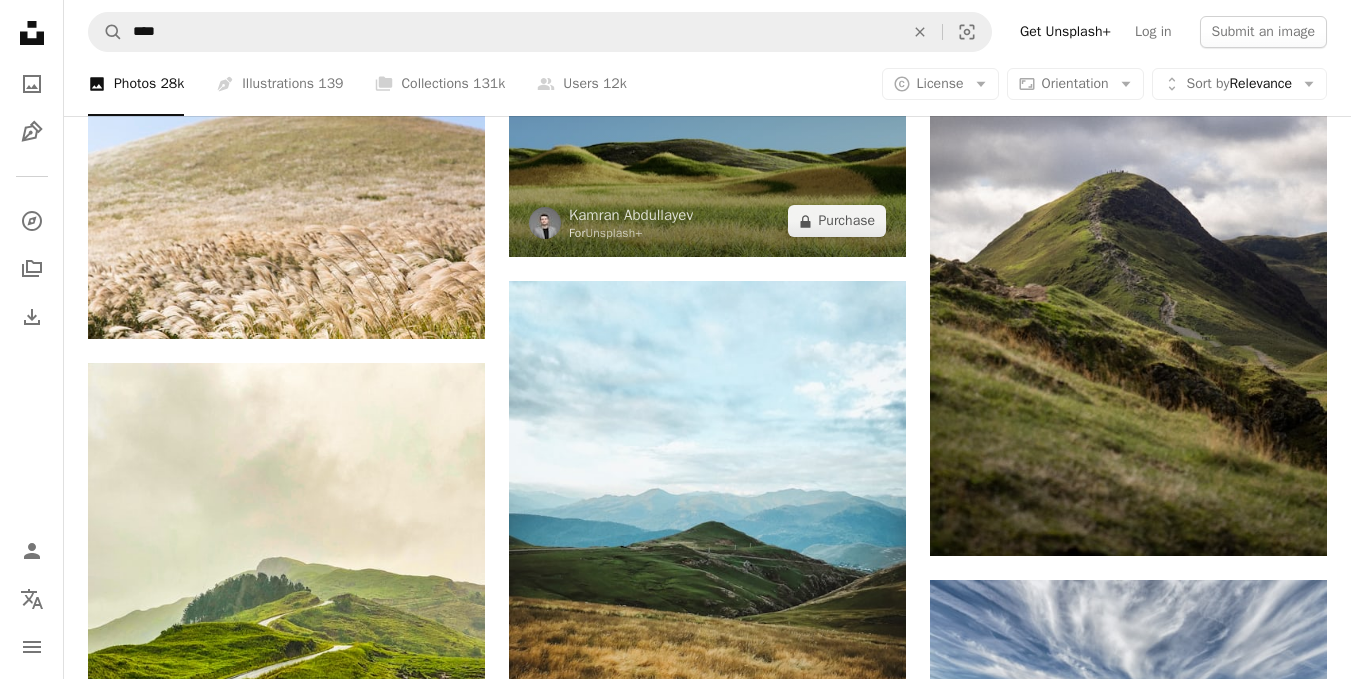 scroll, scrollTop: 1300, scrollLeft: 0, axis: vertical 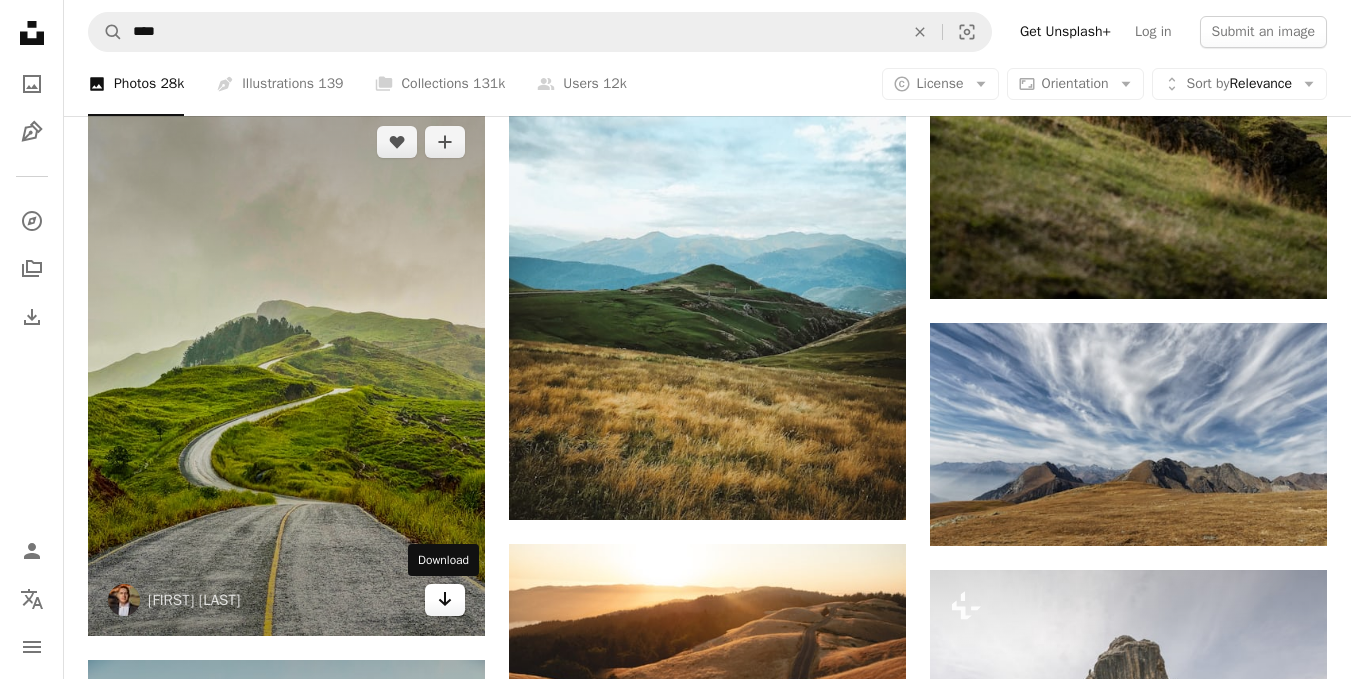 click 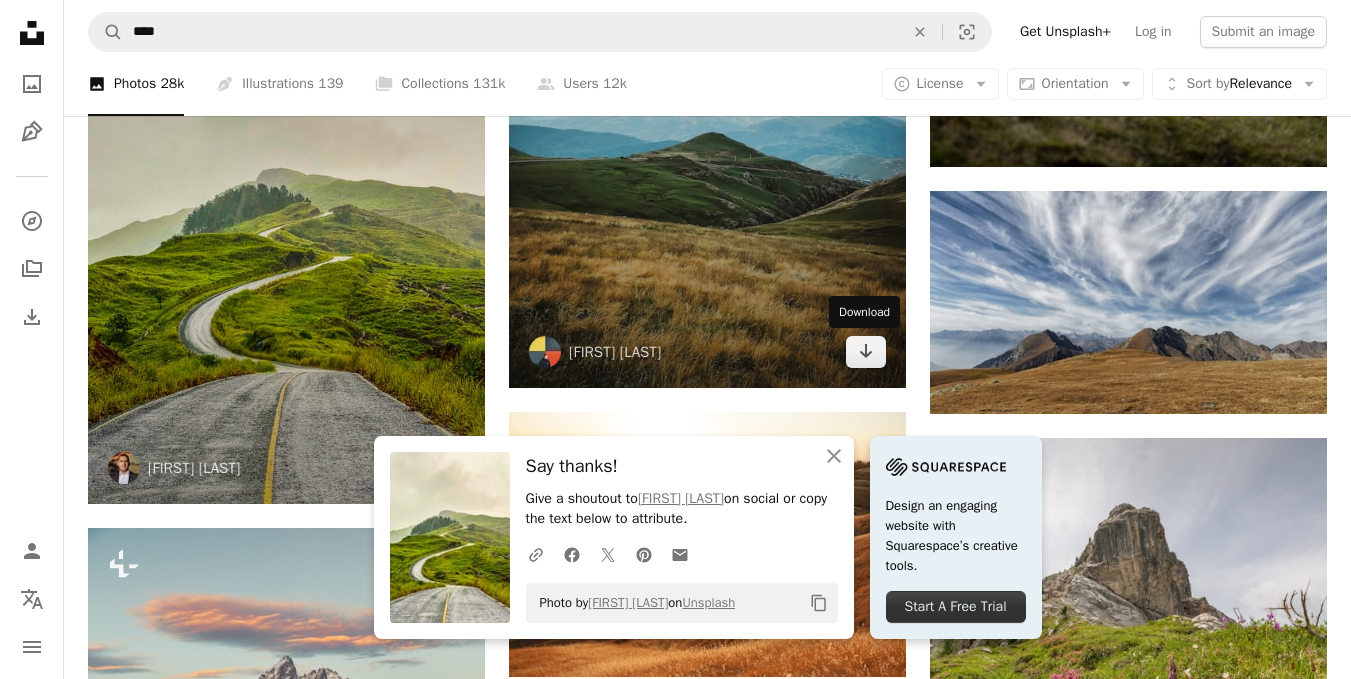 scroll, scrollTop: 1400, scrollLeft: 0, axis: vertical 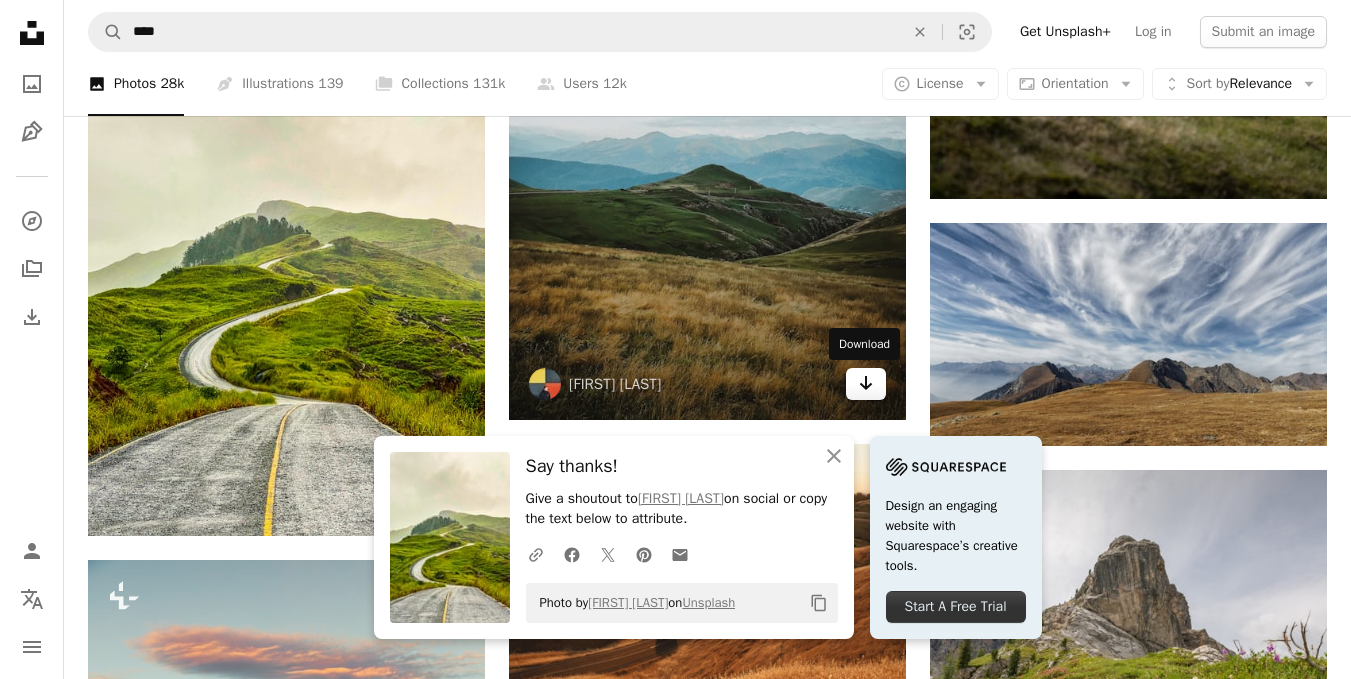 click on "Arrow pointing down" 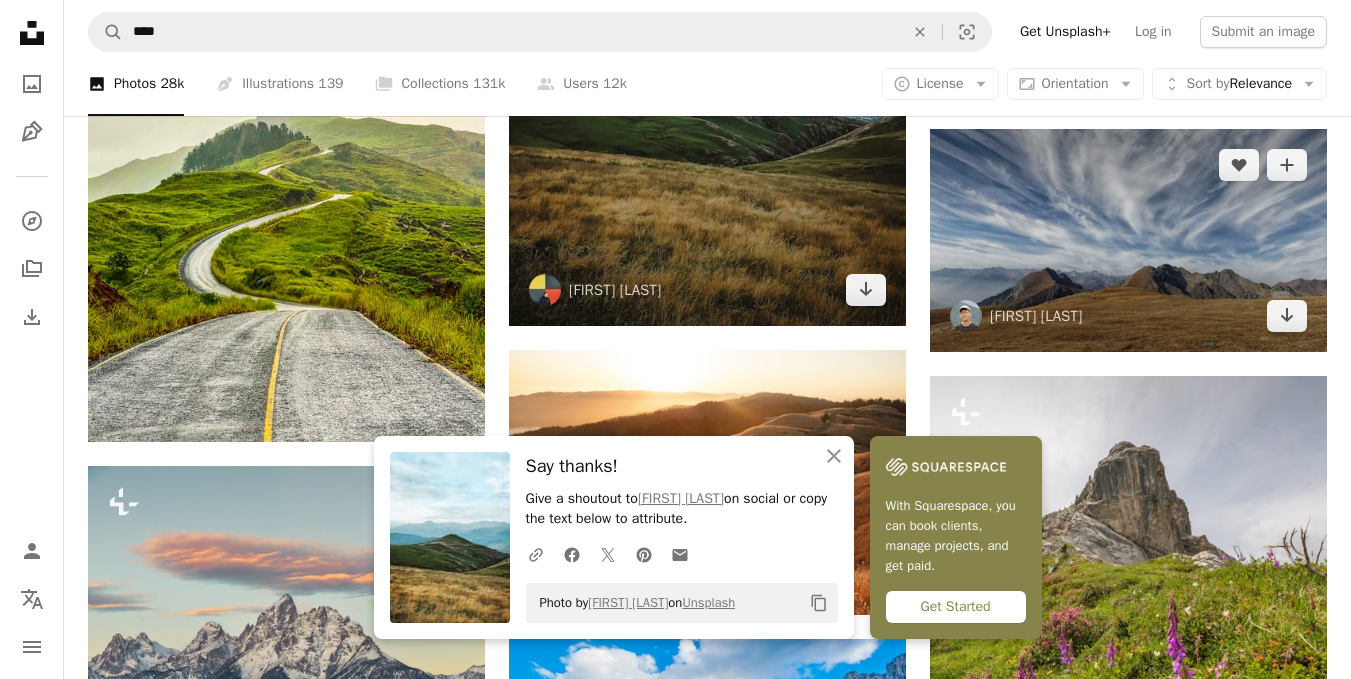 scroll, scrollTop: 1700, scrollLeft: 0, axis: vertical 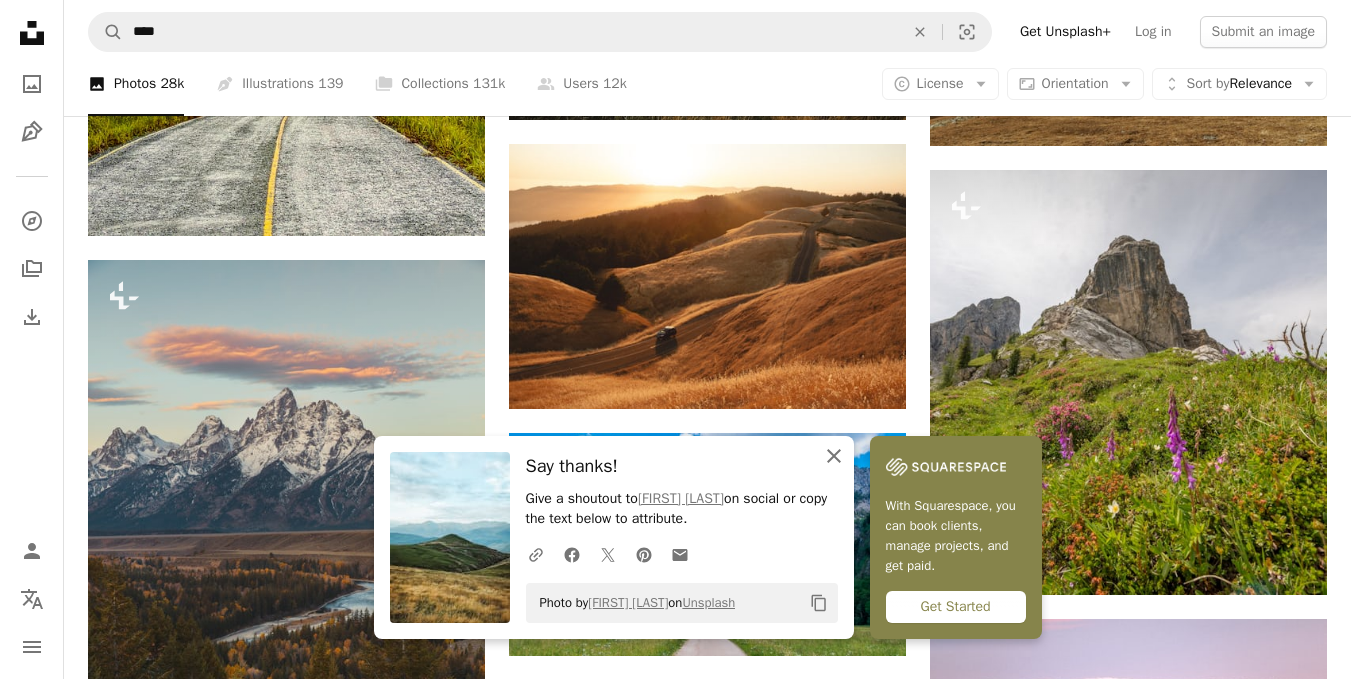 click 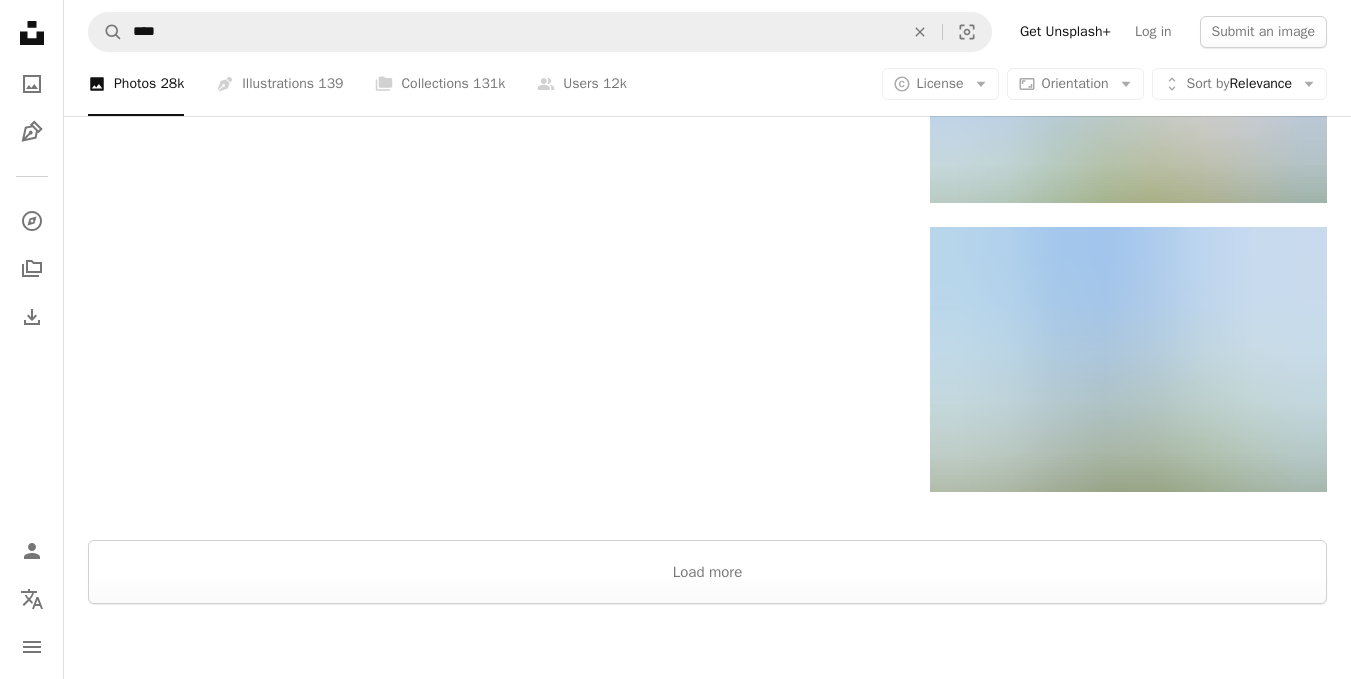 scroll, scrollTop: 3400, scrollLeft: 0, axis: vertical 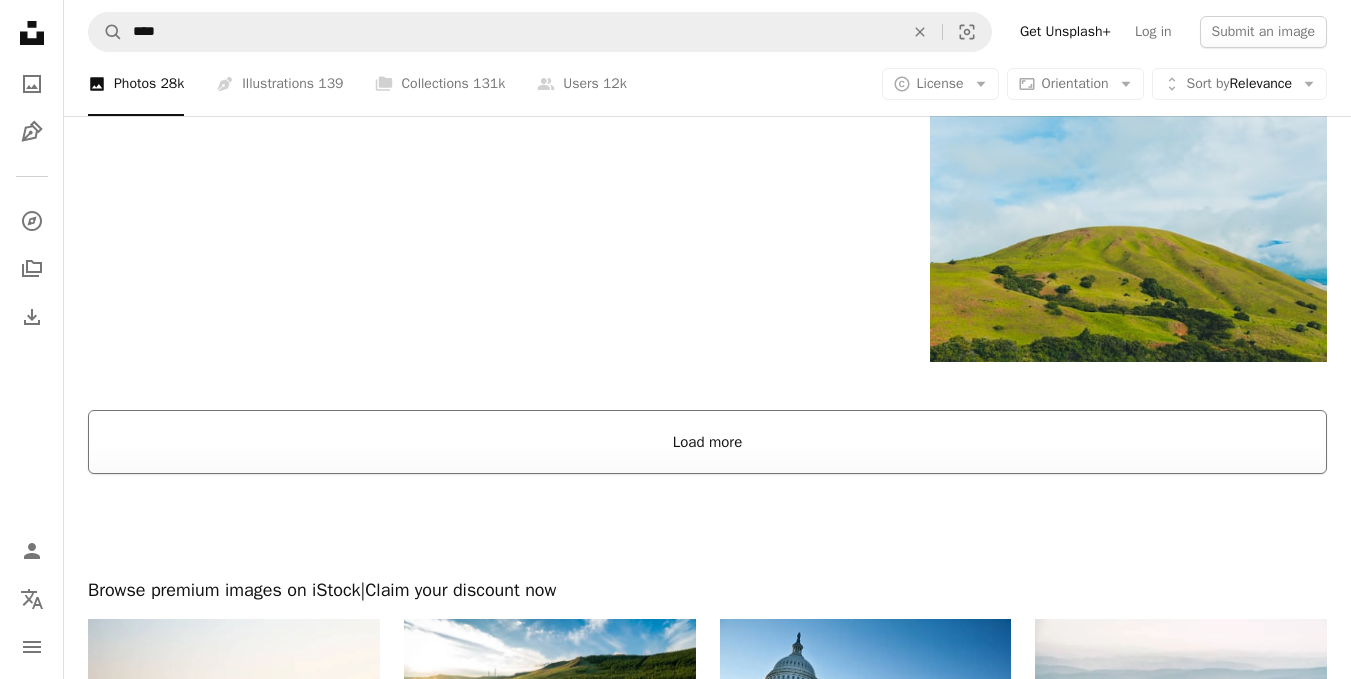 click on "Load more" at bounding box center (707, 442) 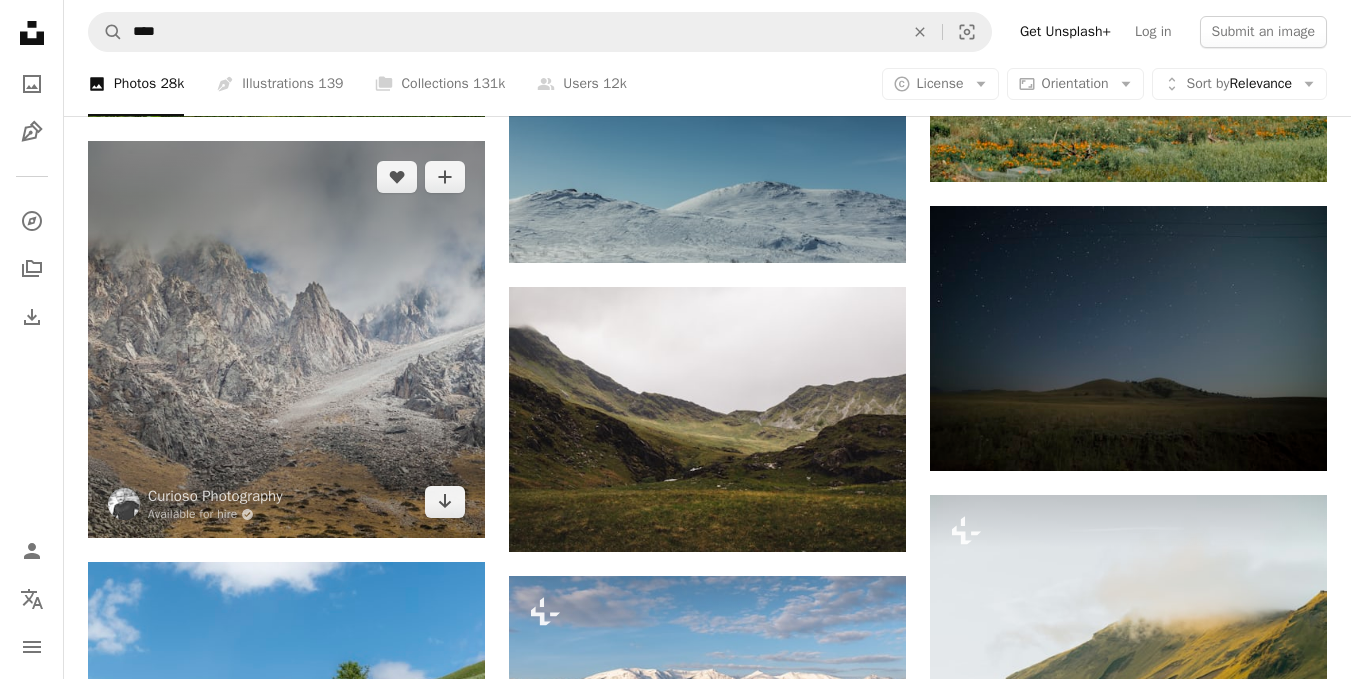 scroll, scrollTop: 3800, scrollLeft: 0, axis: vertical 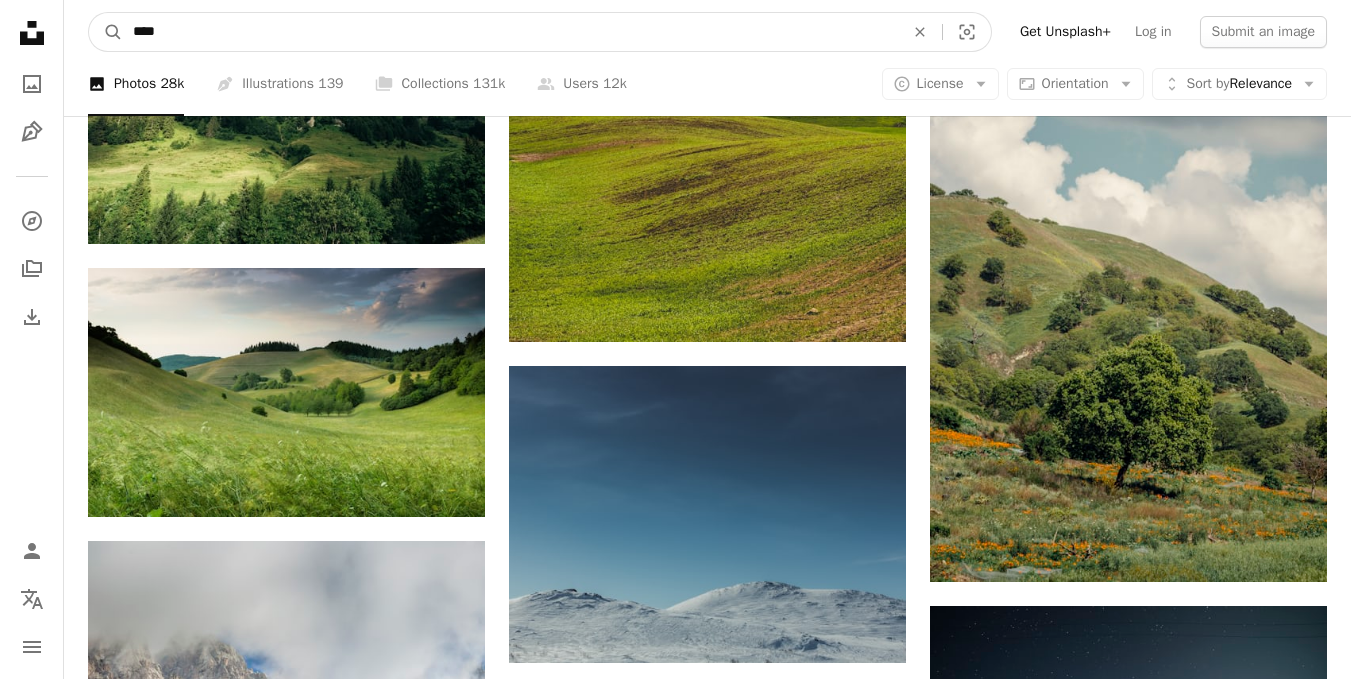 click on "****" at bounding box center (510, 32) 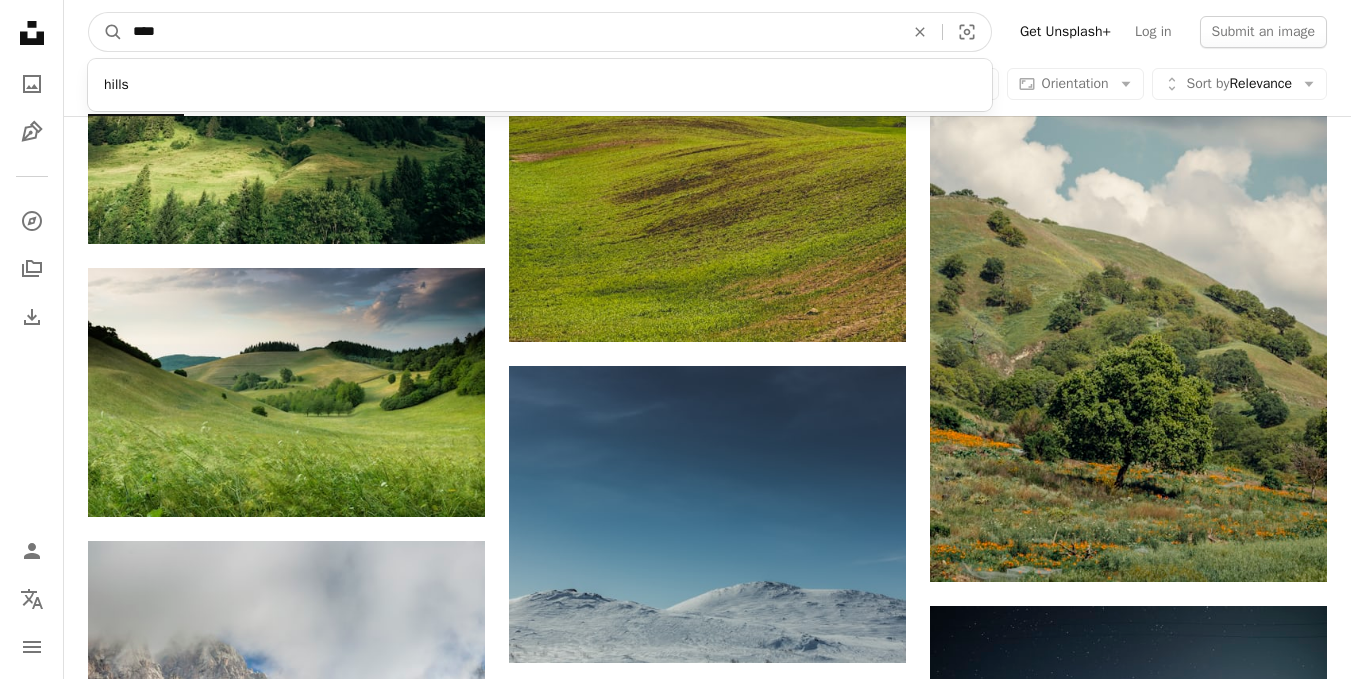 paste on "*" 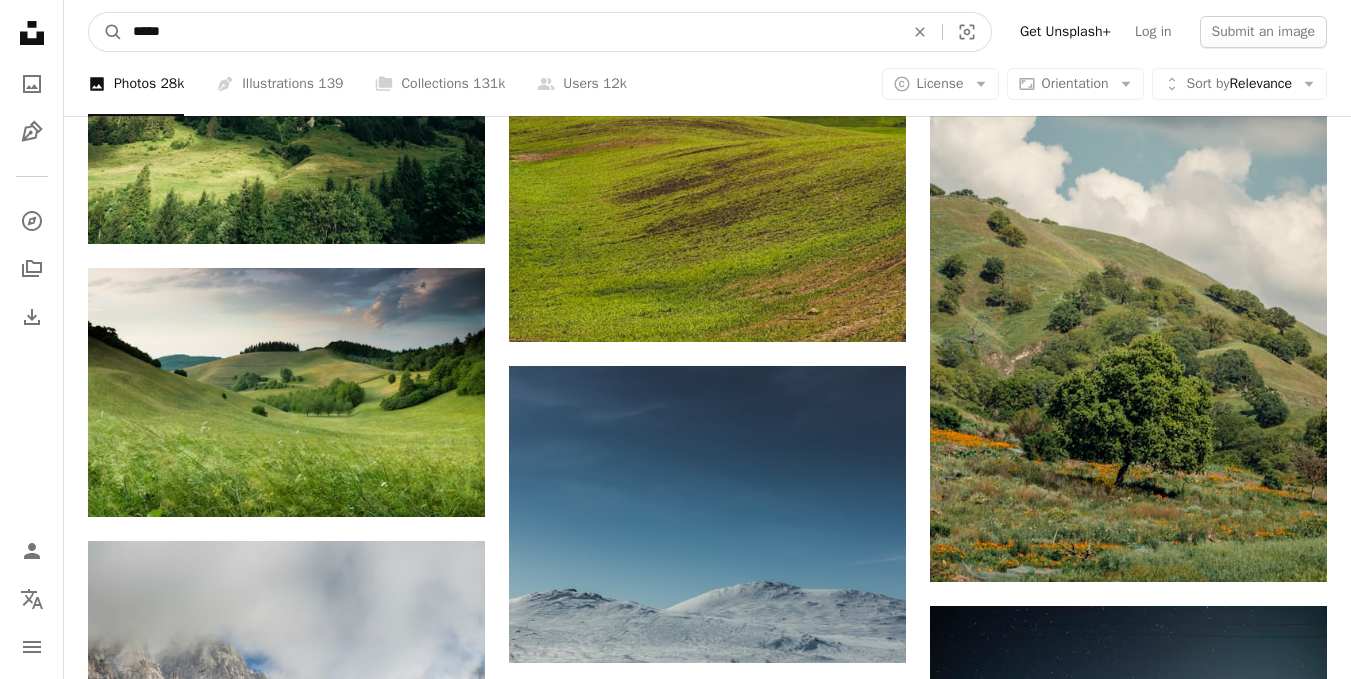 type on "*****" 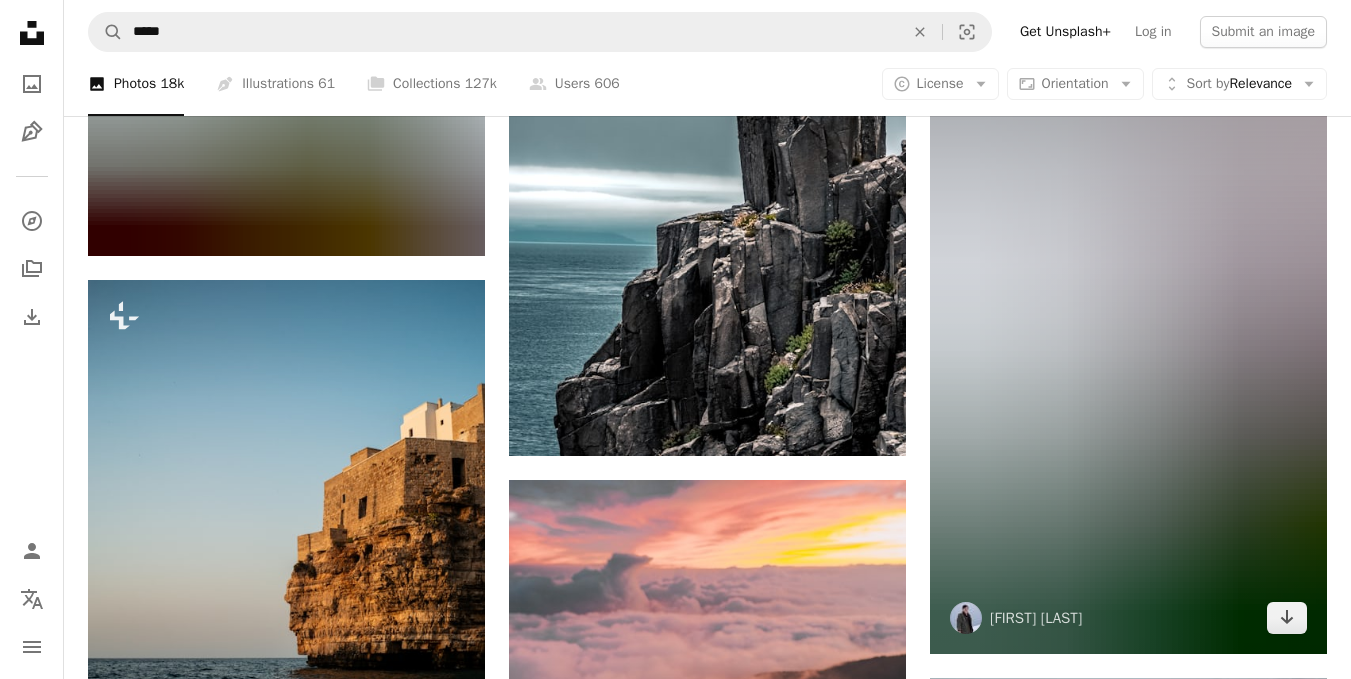 scroll, scrollTop: 2300, scrollLeft: 0, axis: vertical 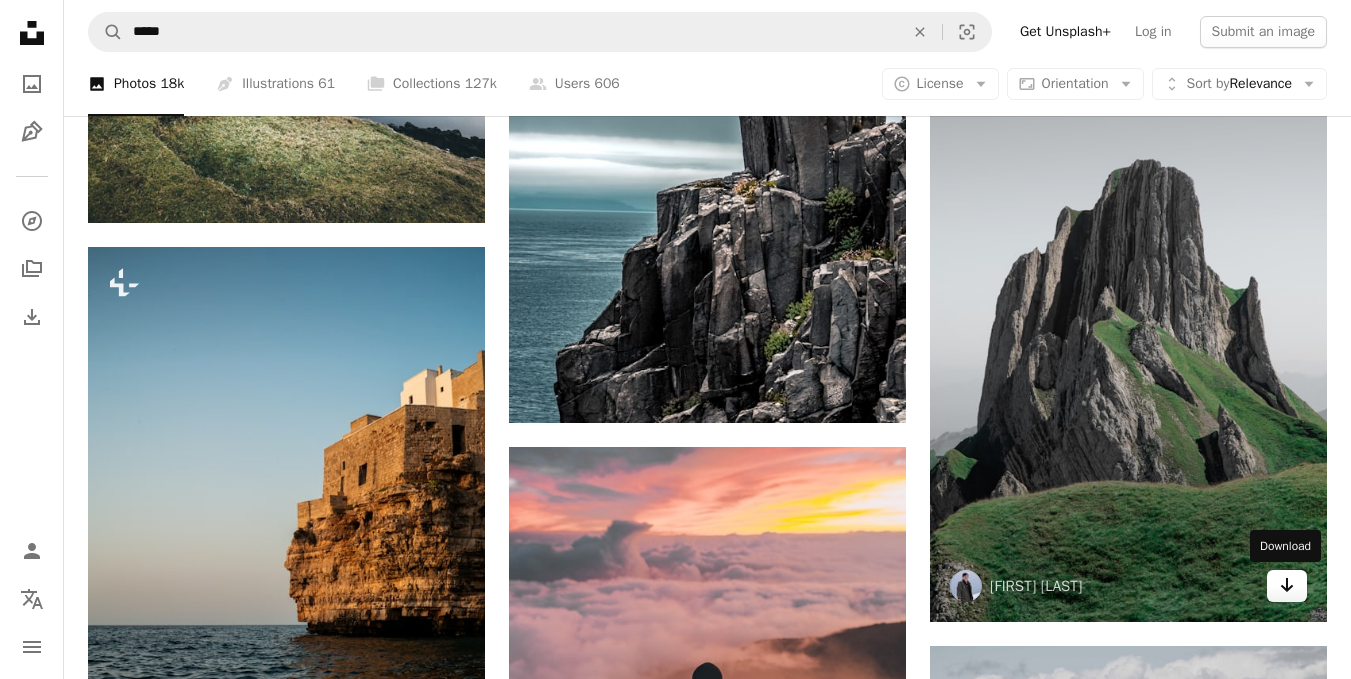 click on "Arrow pointing down" 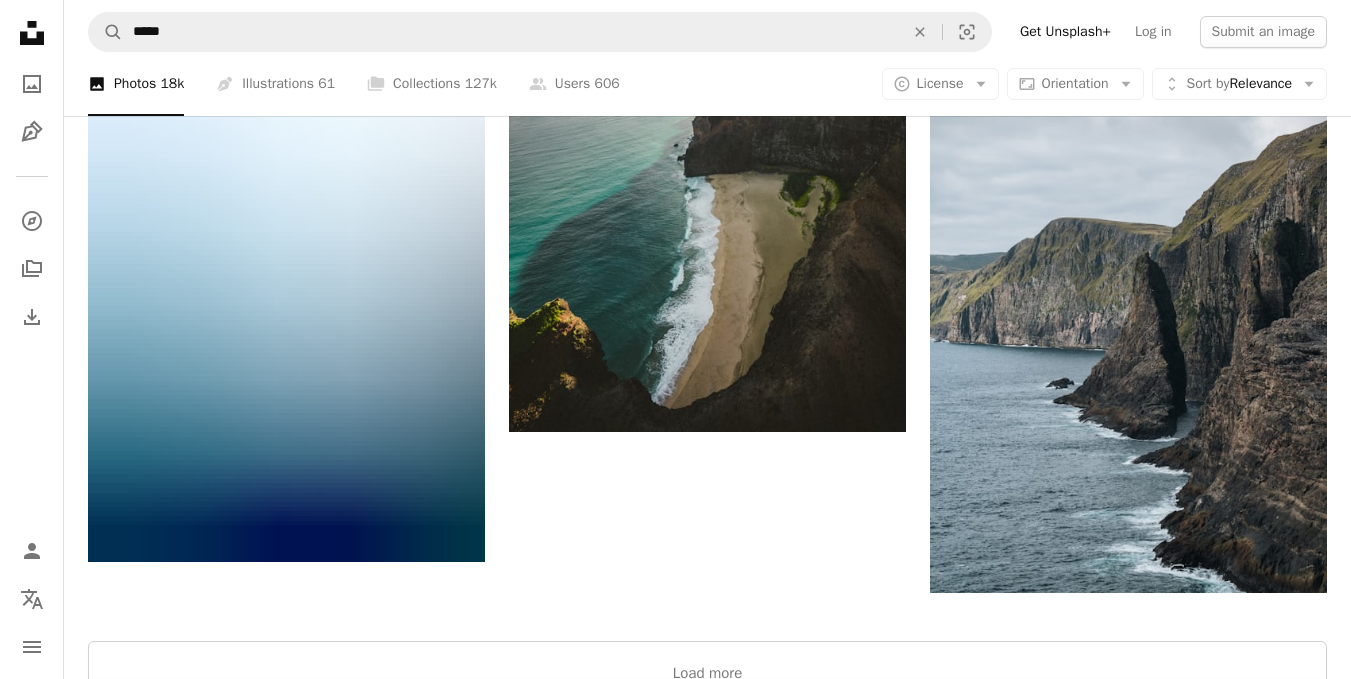 scroll, scrollTop: 3900, scrollLeft: 0, axis: vertical 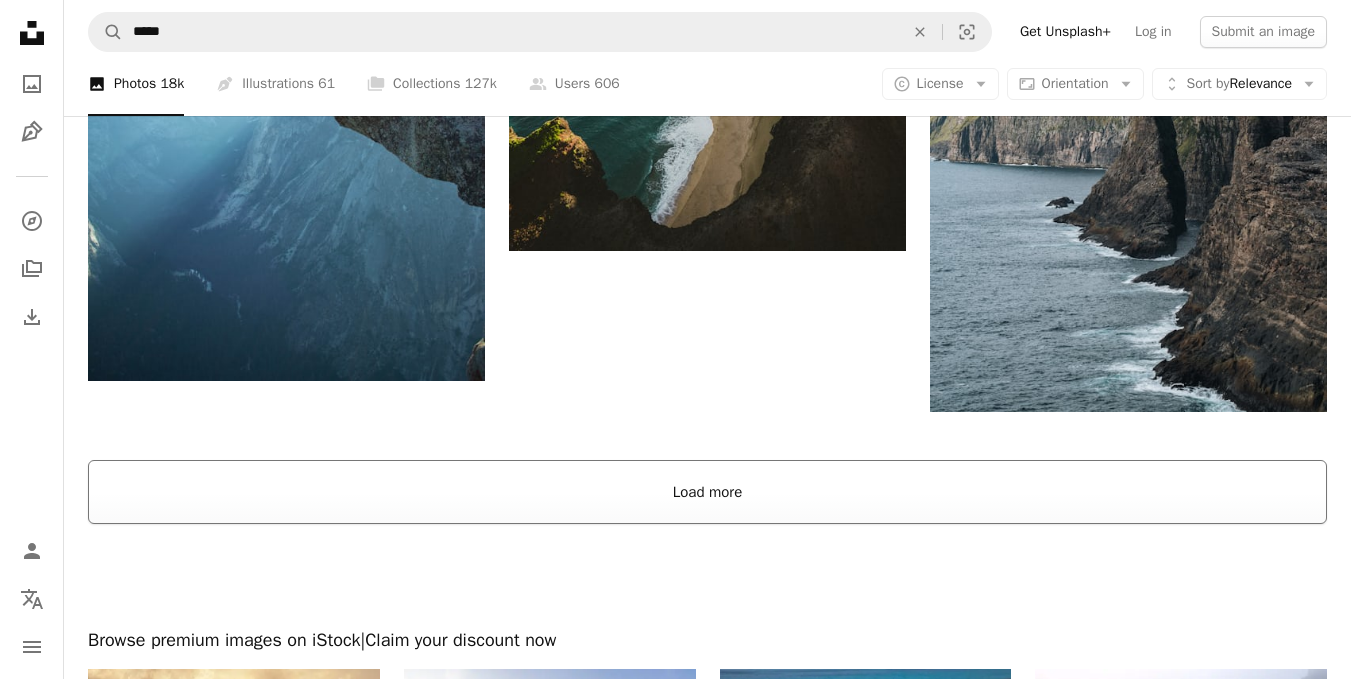 click on "Load more" at bounding box center [707, 492] 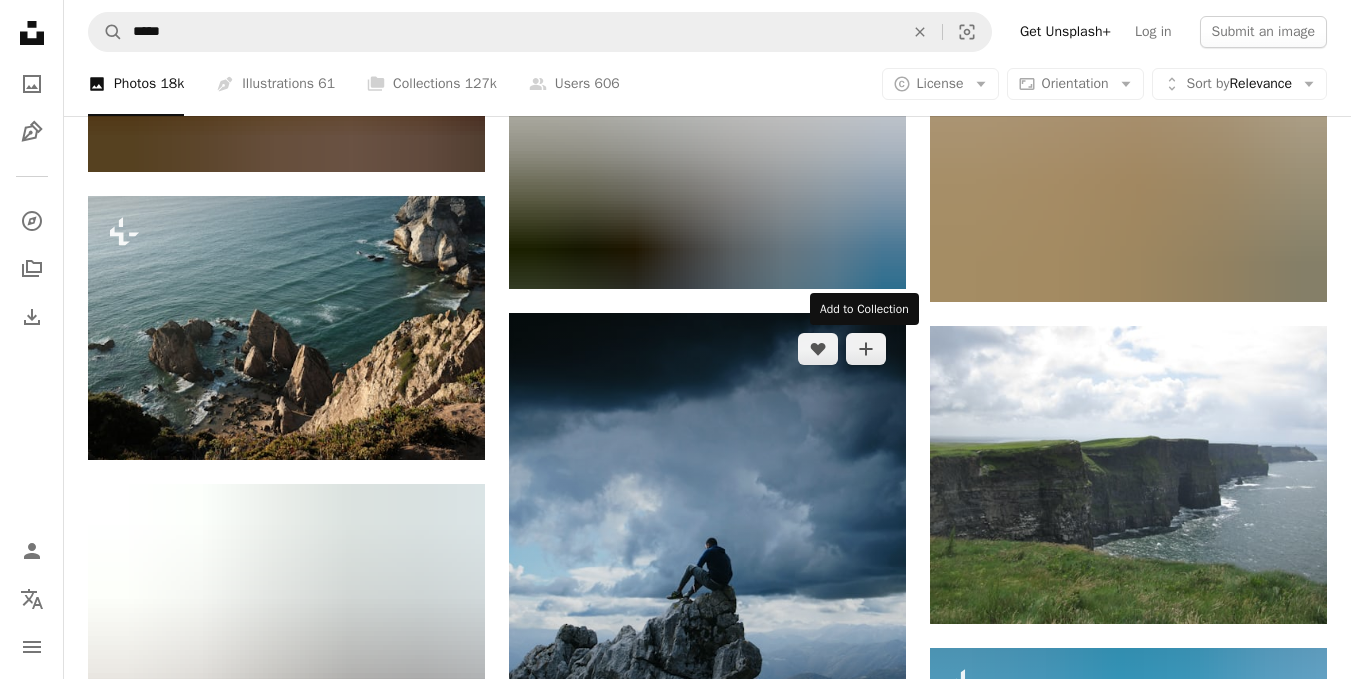 scroll, scrollTop: 7200, scrollLeft: 0, axis: vertical 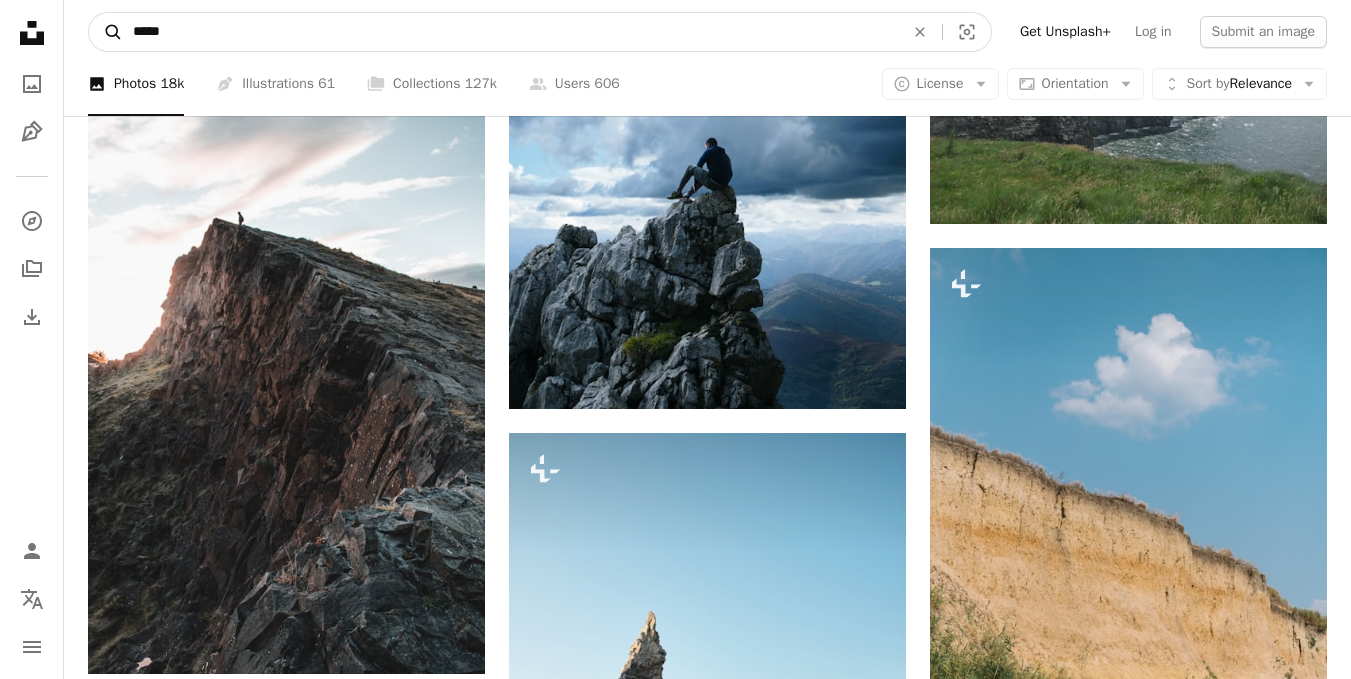 drag, startPoint x: 192, startPoint y: 29, endPoint x: 111, endPoint y: 43, distance: 82.20097 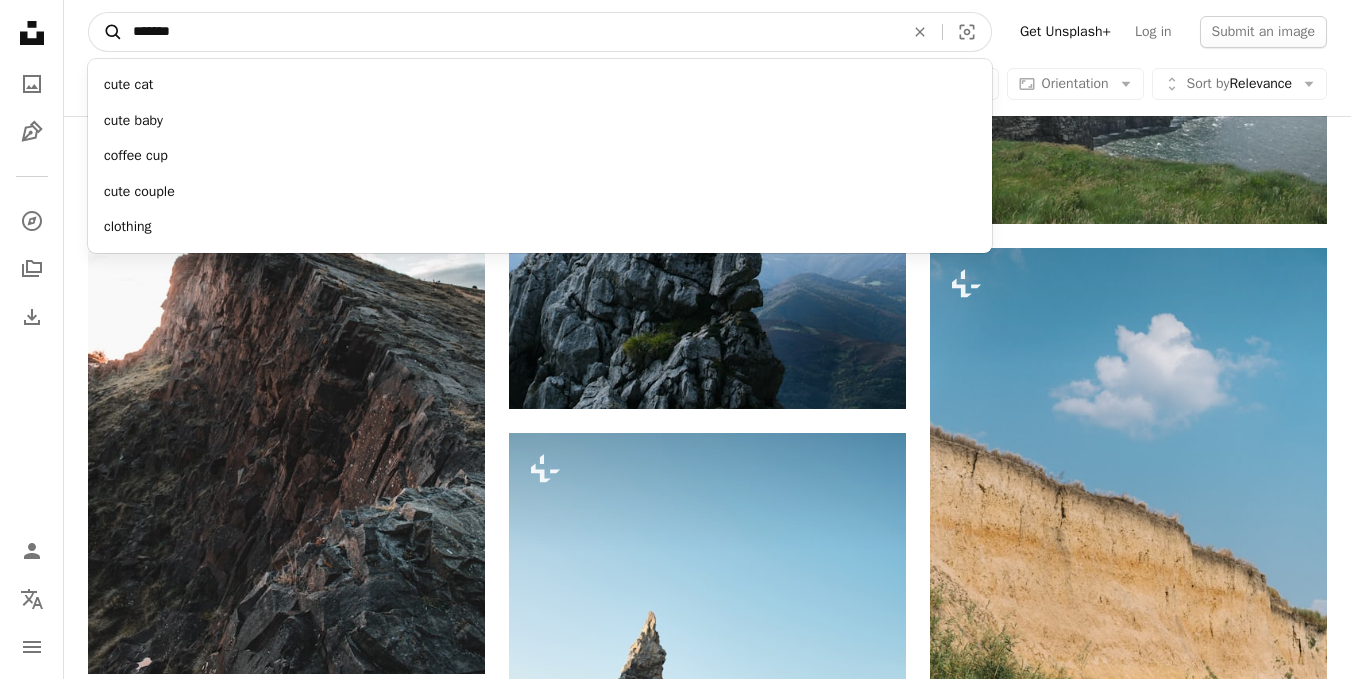 type on "*******" 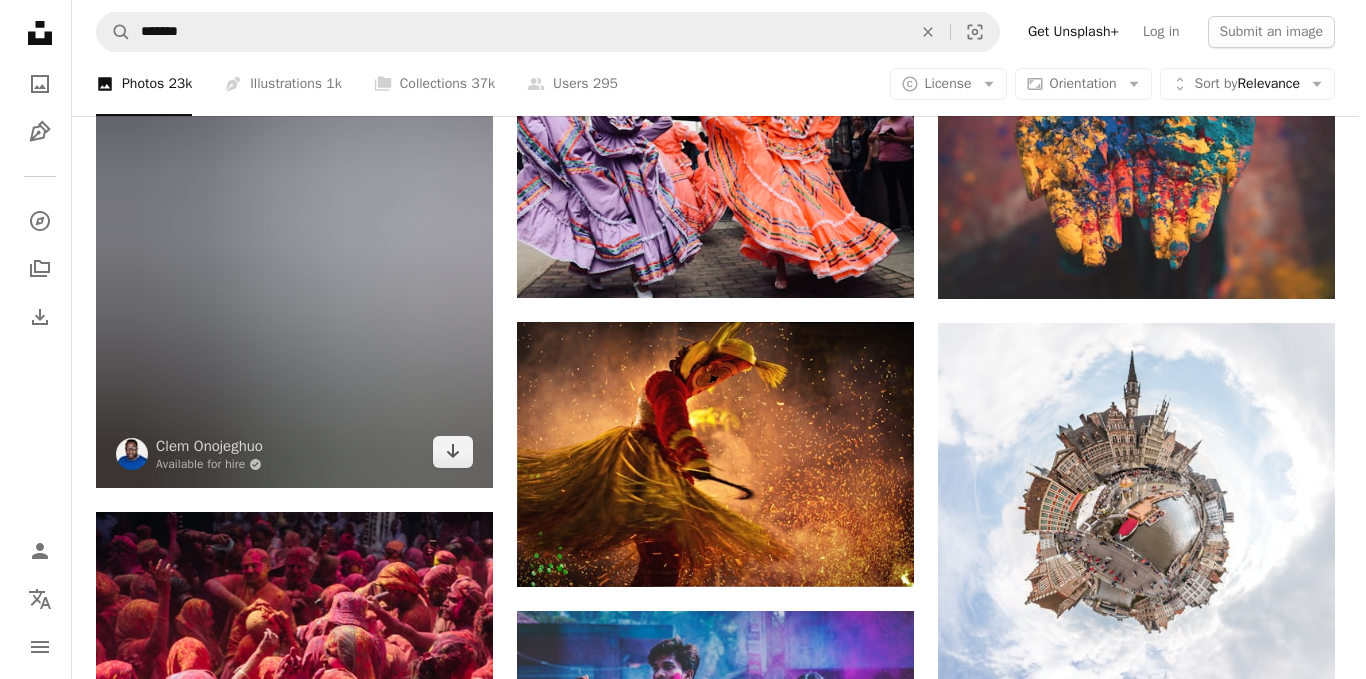 scroll, scrollTop: 1600, scrollLeft: 0, axis: vertical 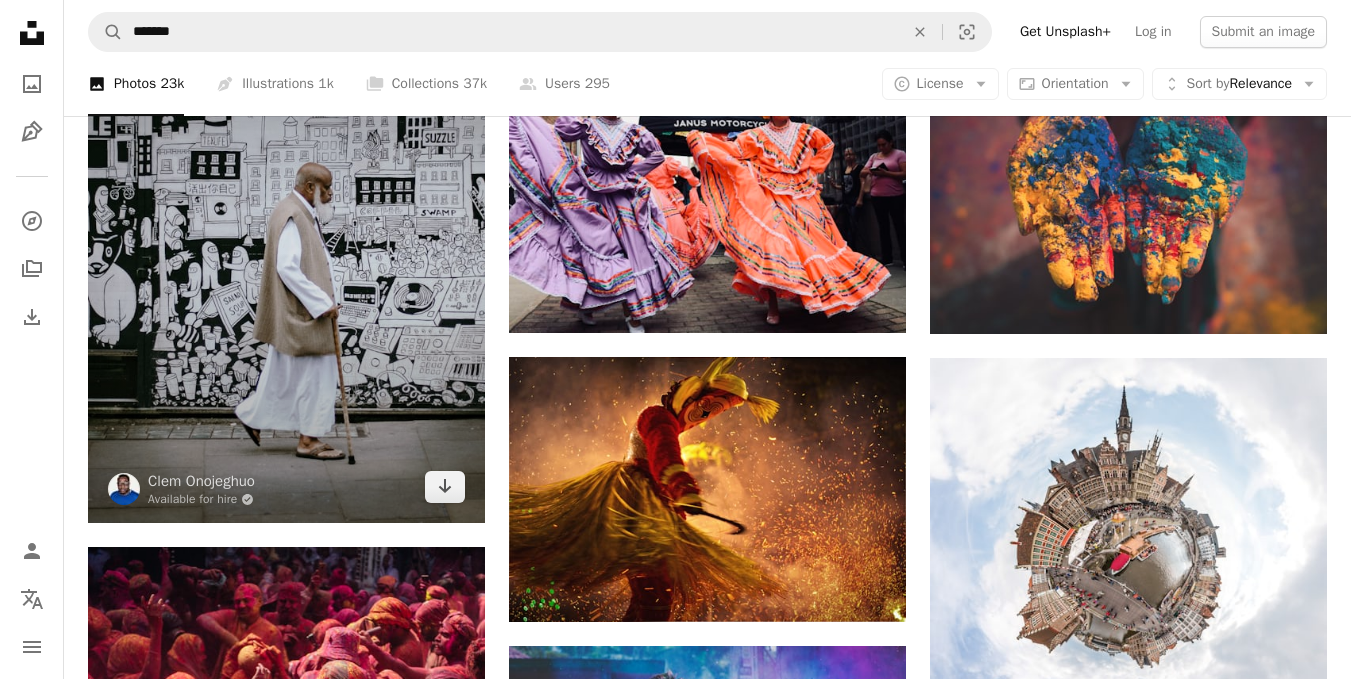 click at bounding box center (286, 240) 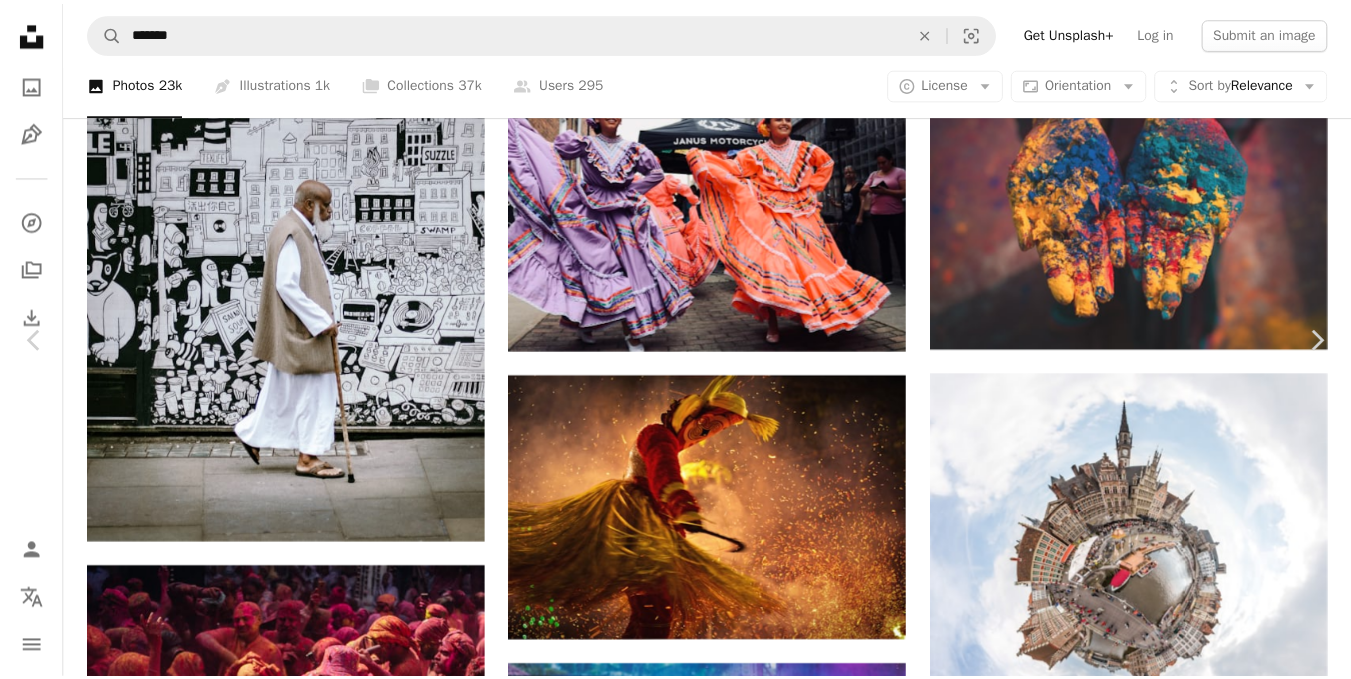 scroll, scrollTop: 7293, scrollLeft: 0, axis: vertical 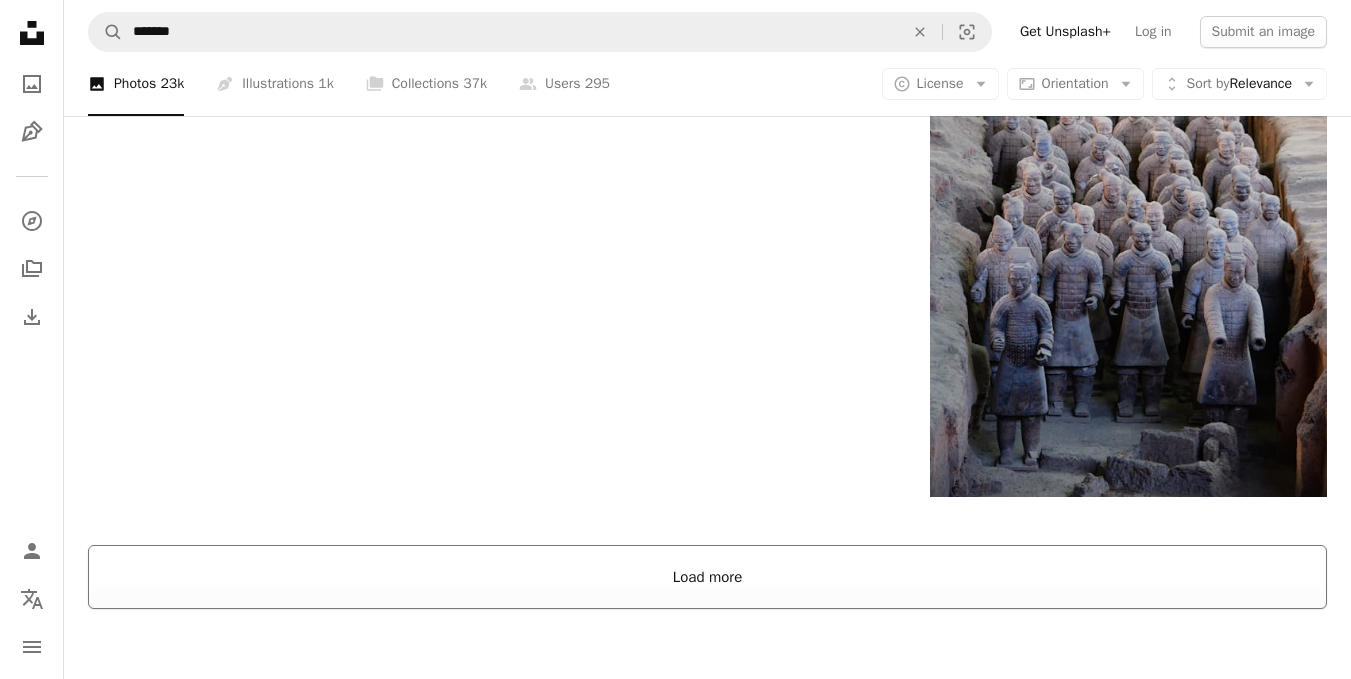 click on "Load more" at bounding box center [707, 577] 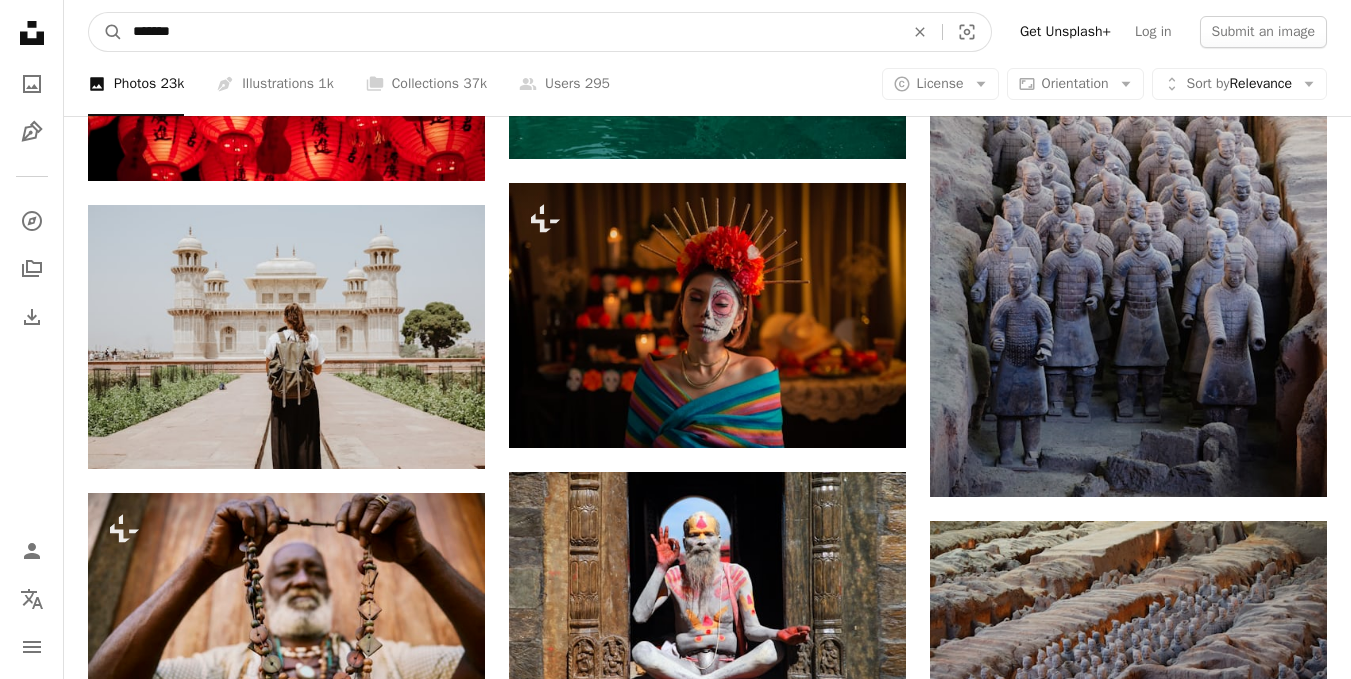 click on "*******" at bounding box center [510, 32] 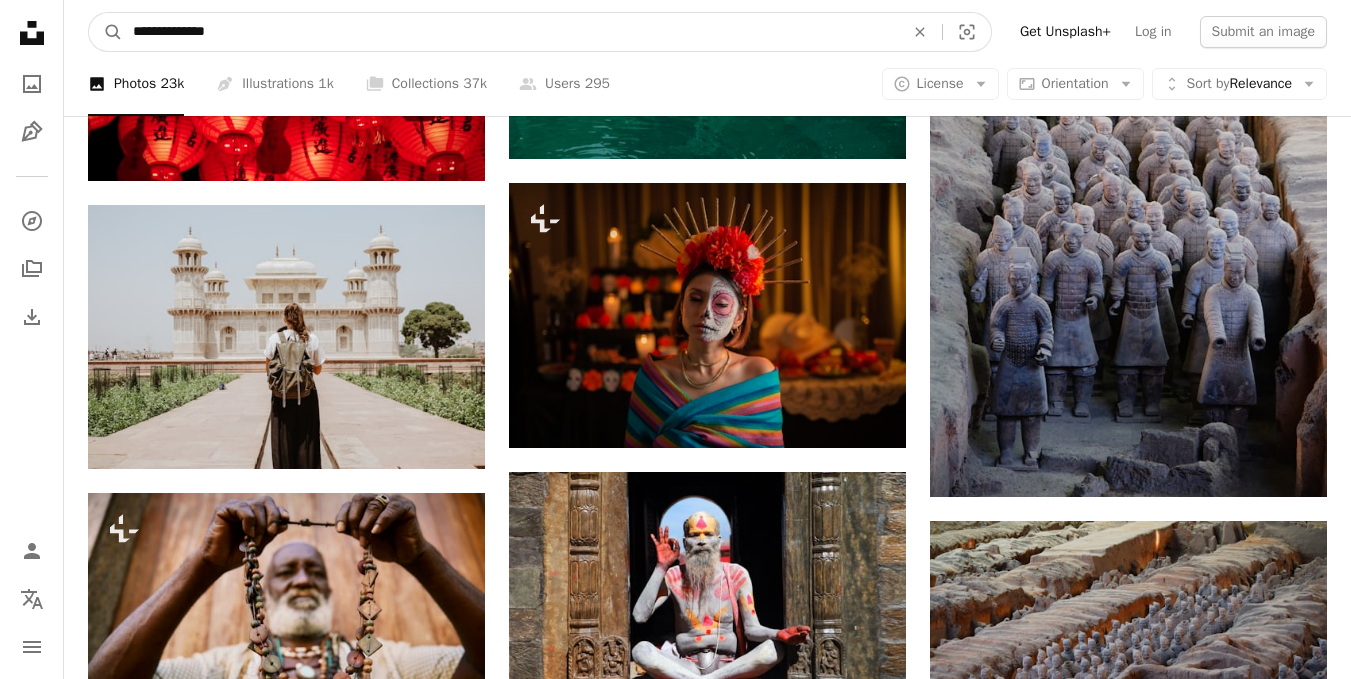type on "**********" 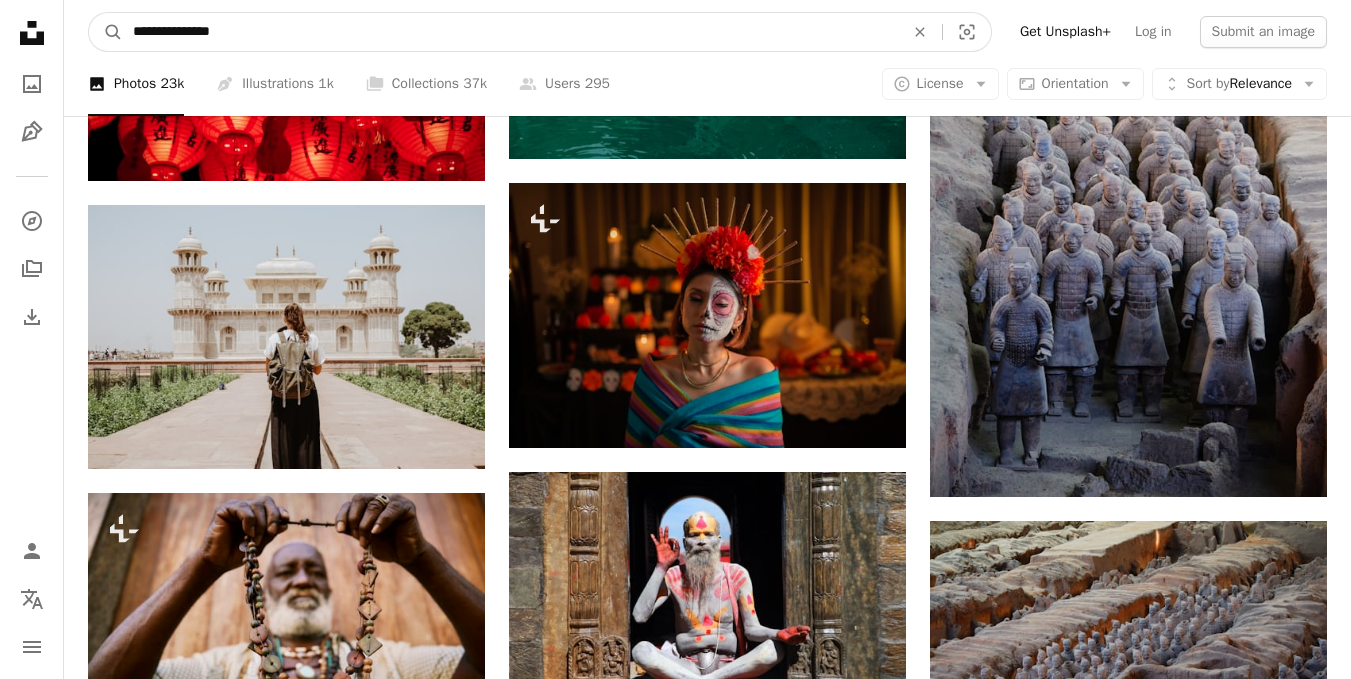 click on "A magnifying glass" at bounding box center (106, 32) 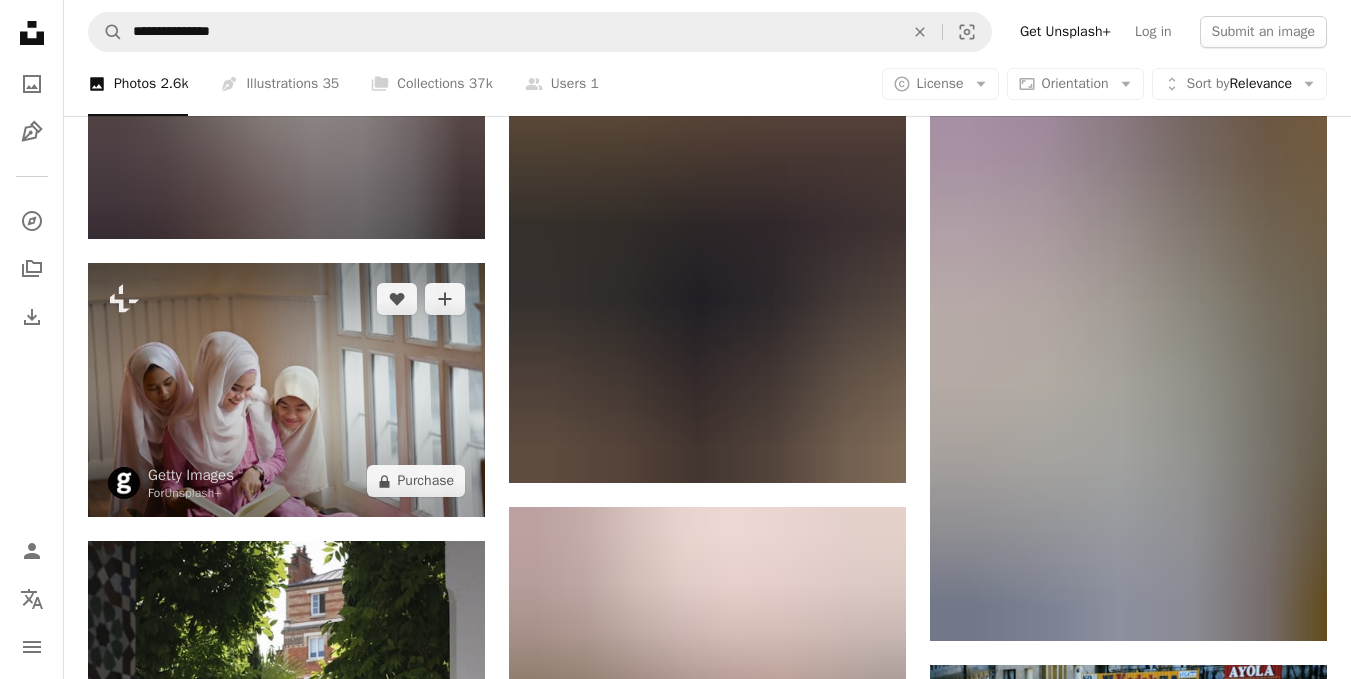 scroll, scrollTop: 2600, scrollLeft: 0, axis: vertical 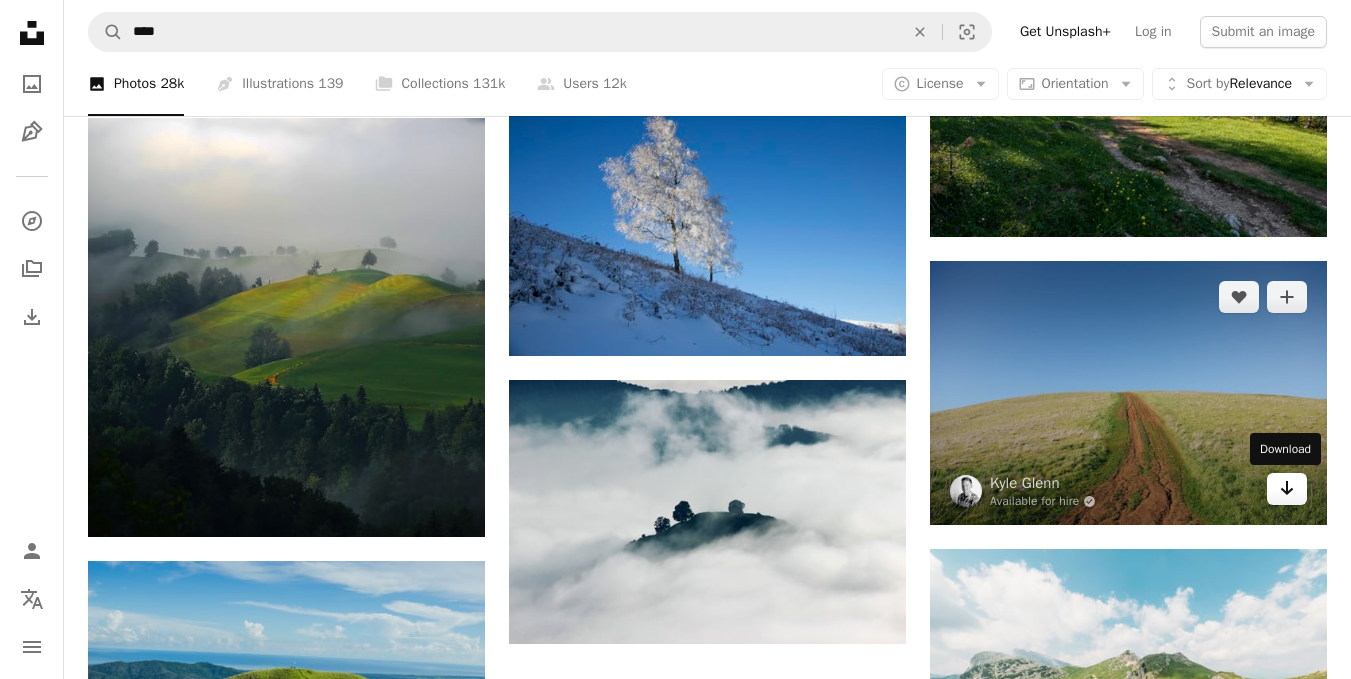 click on "Arrow pointing down" 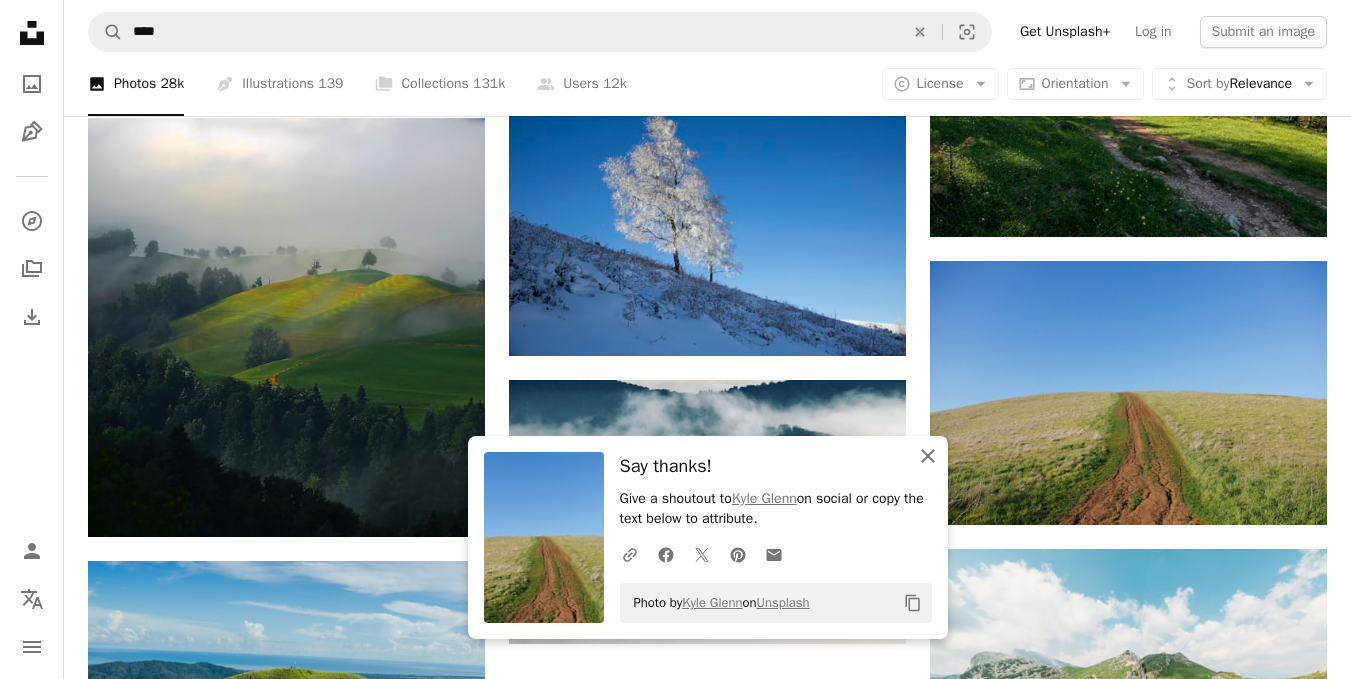 click on "An X shape" 